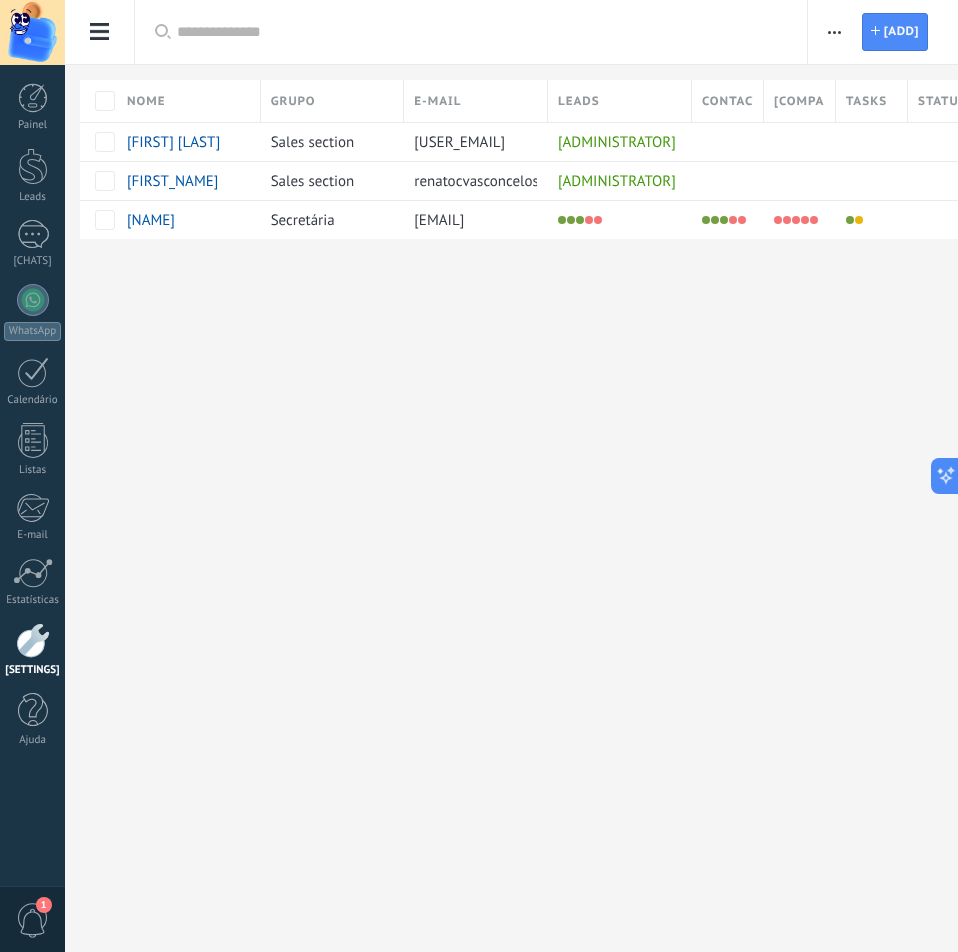 scroll, scrollTop: 0, scrollLeft: 0, axis: both 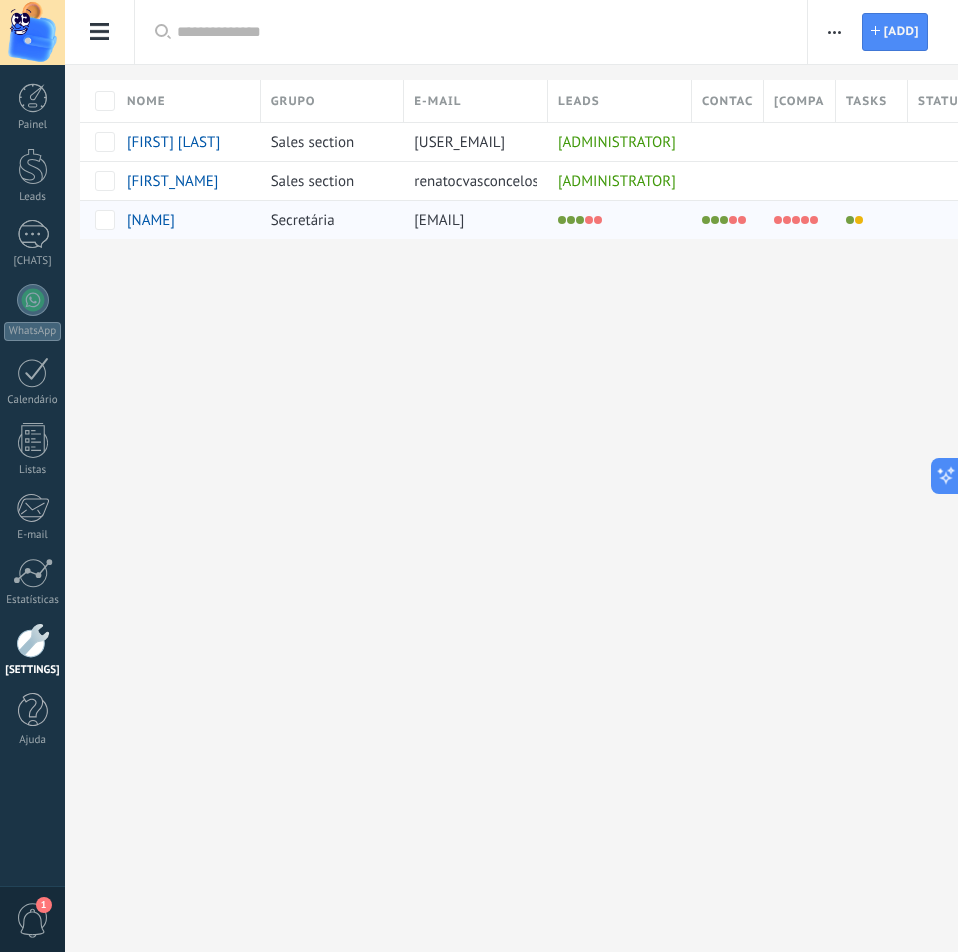 click on "[NAME]" at bounding box center (151, 220) 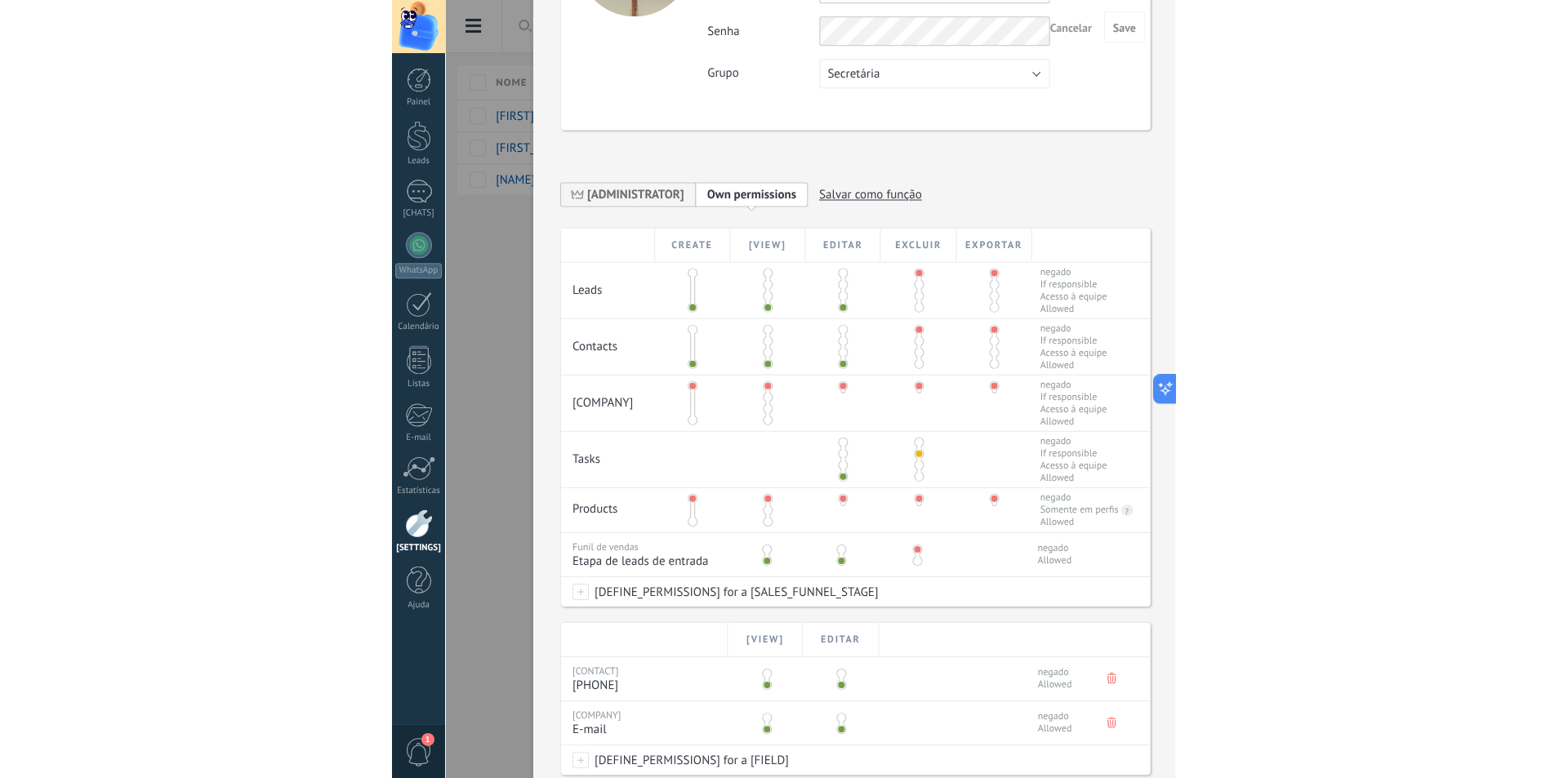 scroll, scrollTop: 0, scrollLeft: 0, axis: both 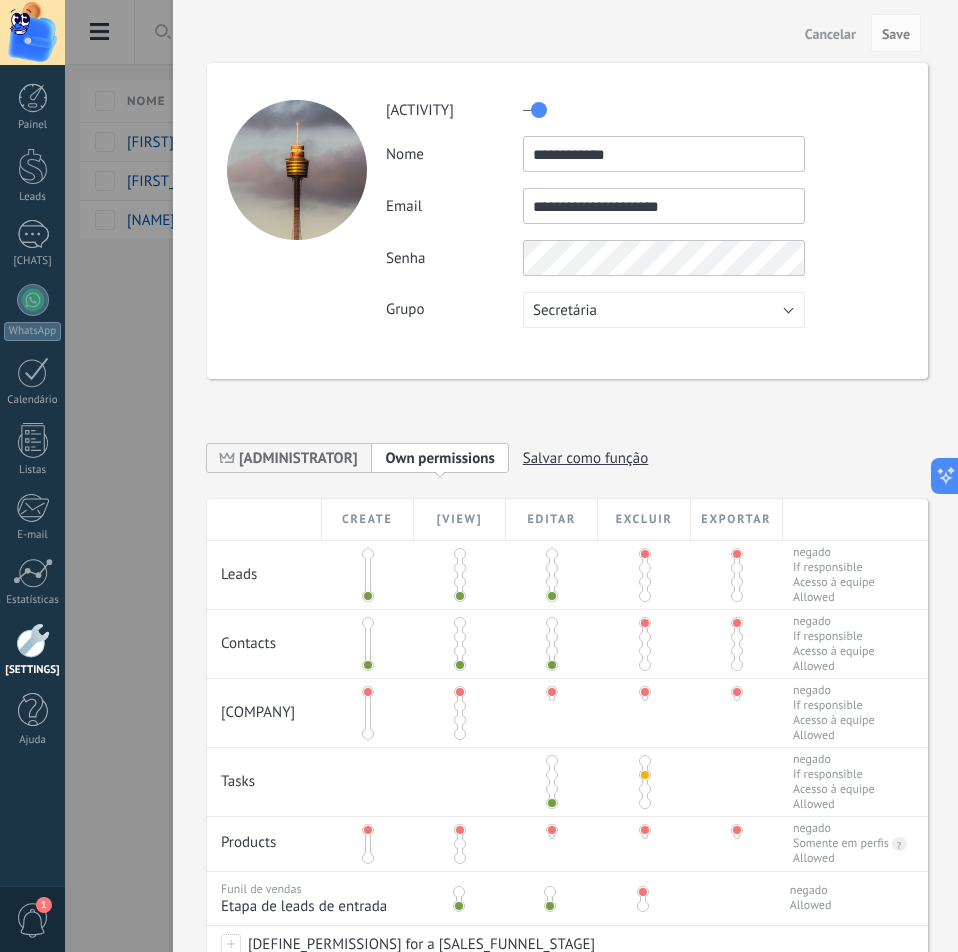 click on "Cancelar" at bounding box center [830, 33] 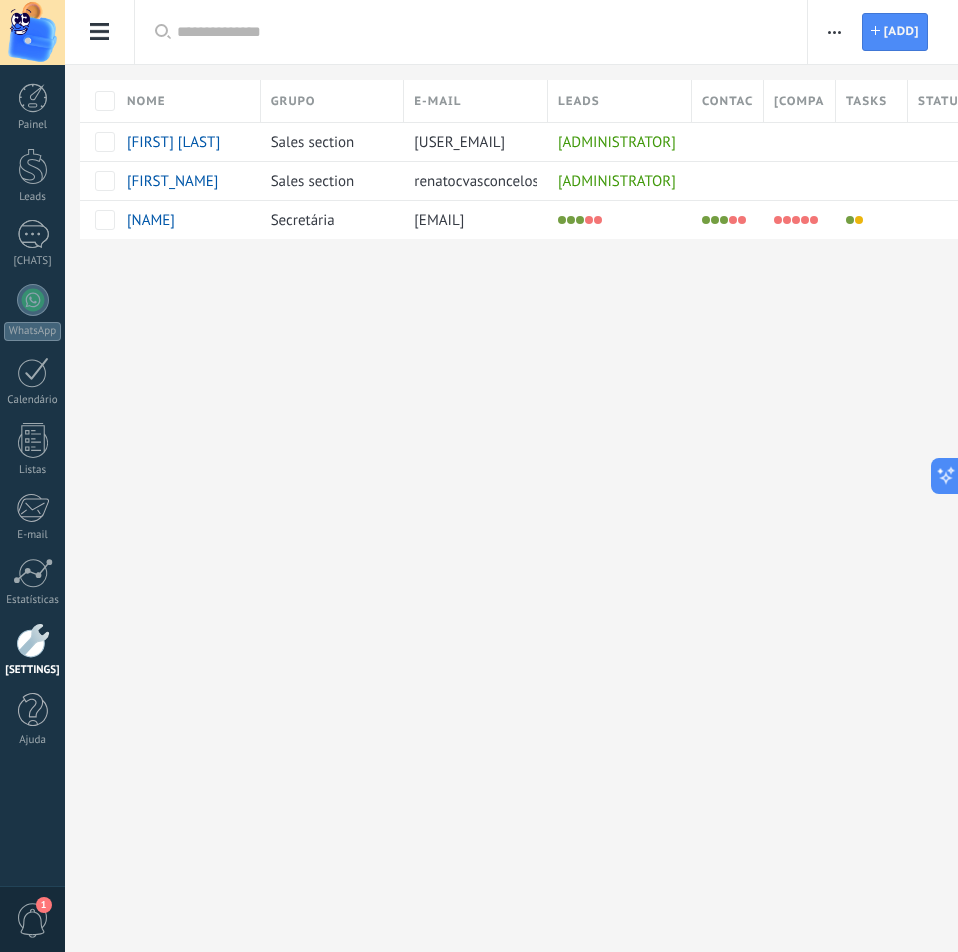 click on "lucas.simoes@[DOMAIN]" at bounding box center [511, 476] 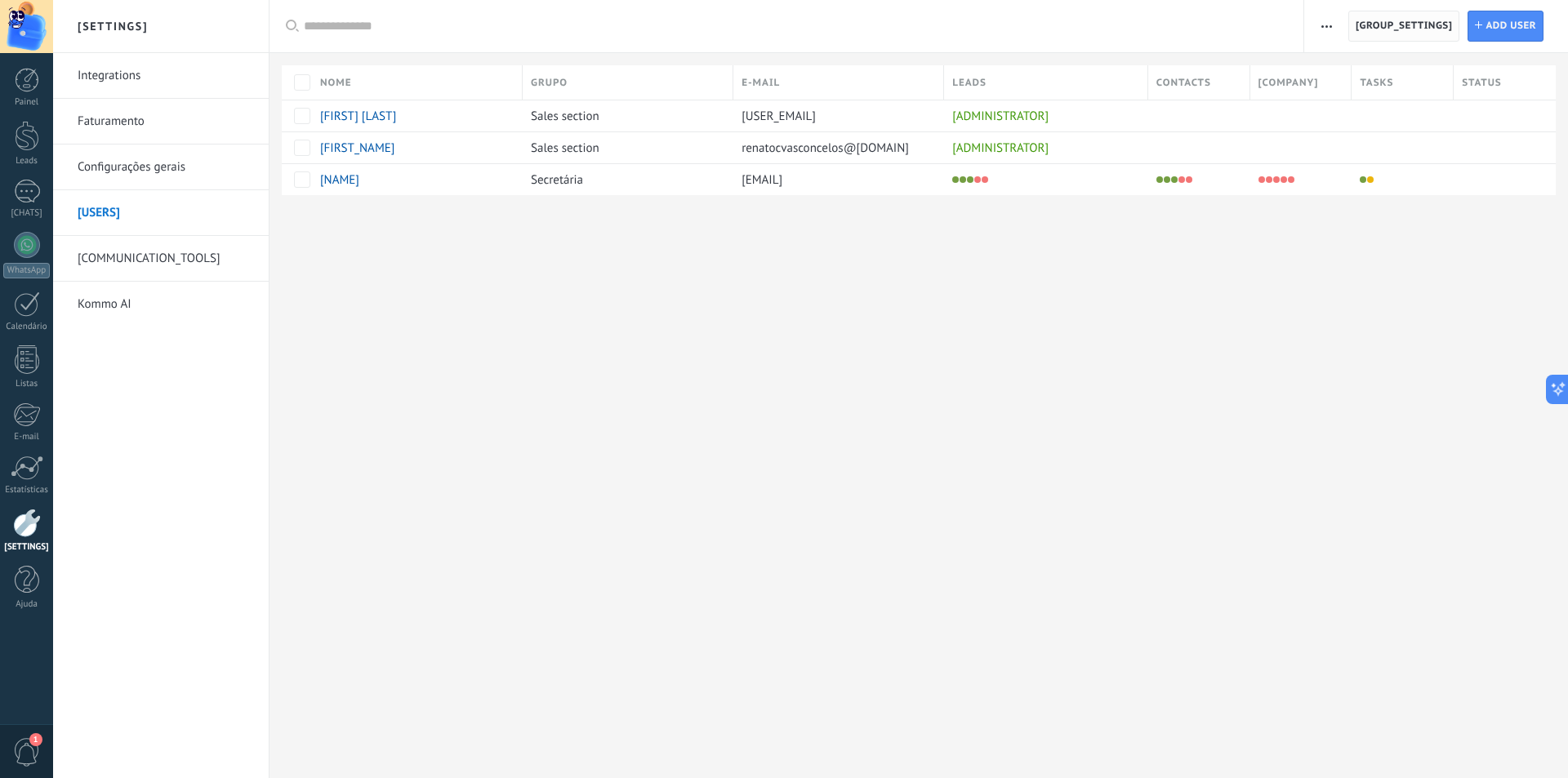 click on "[GROUP_SETTINGS]" at bounding box center [1404, 26] 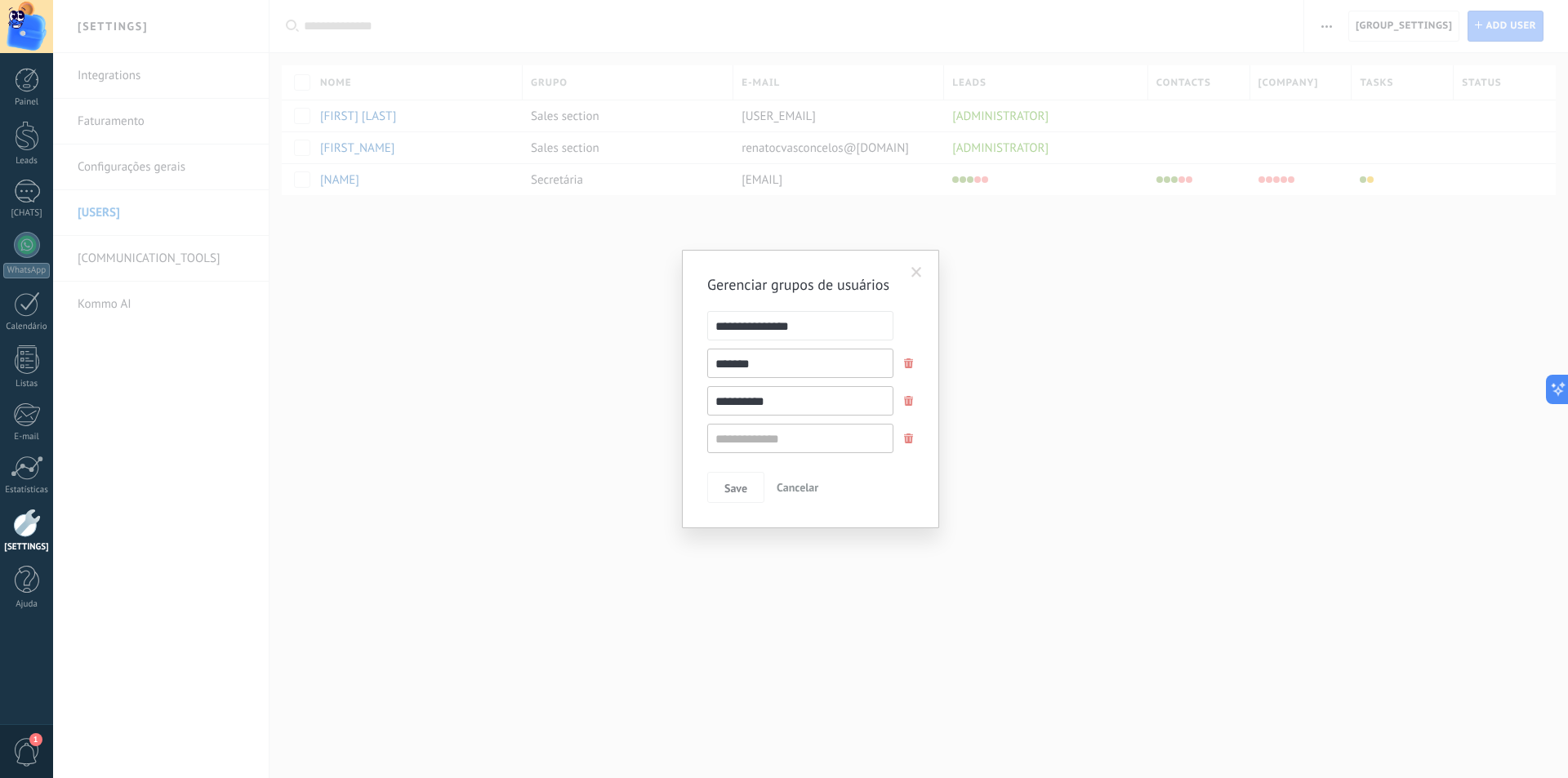 click on "Cancelar" at bounding box center [797, 487] 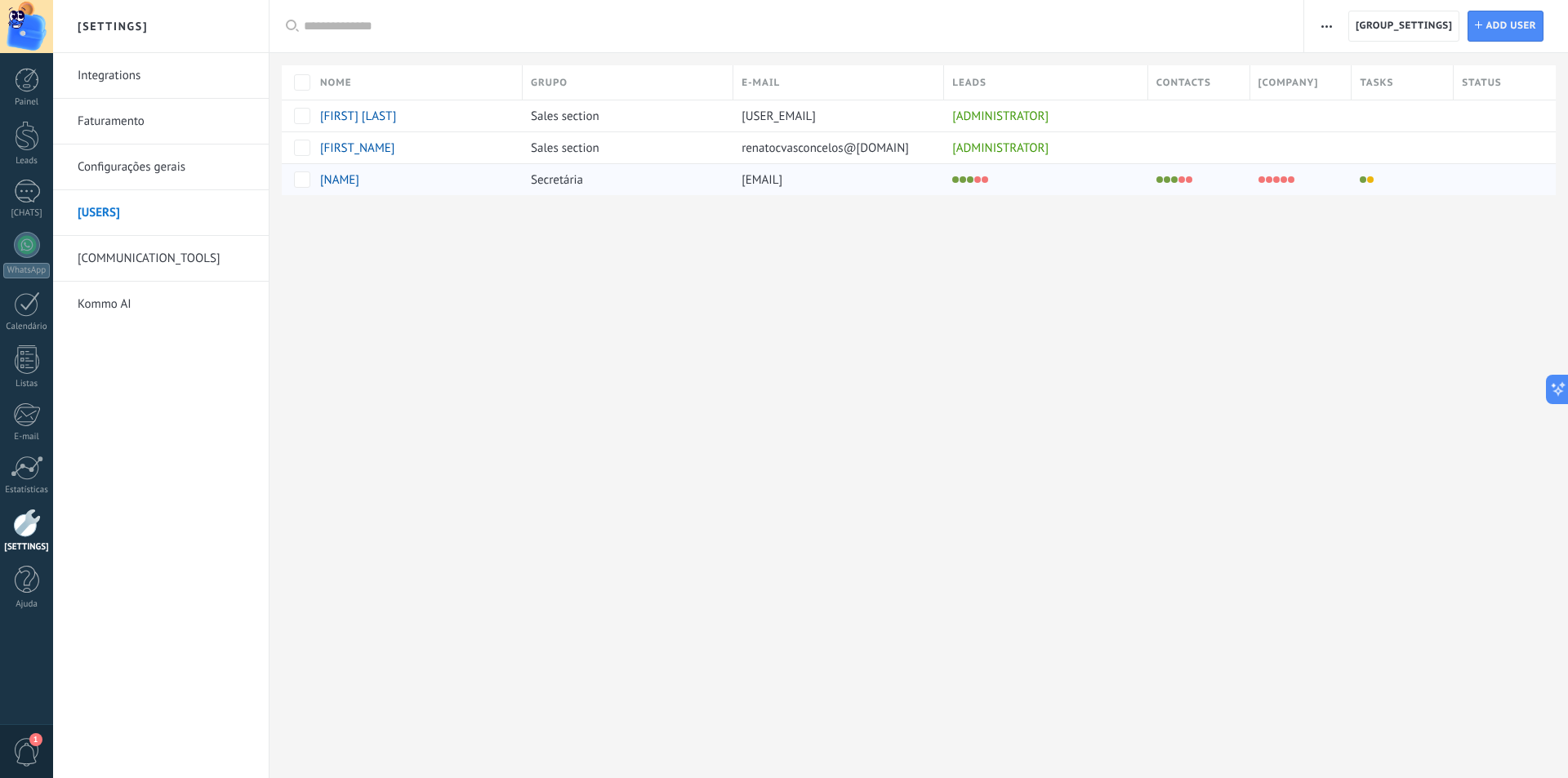 click on "[NAME]" at bounding box center [340, 180] 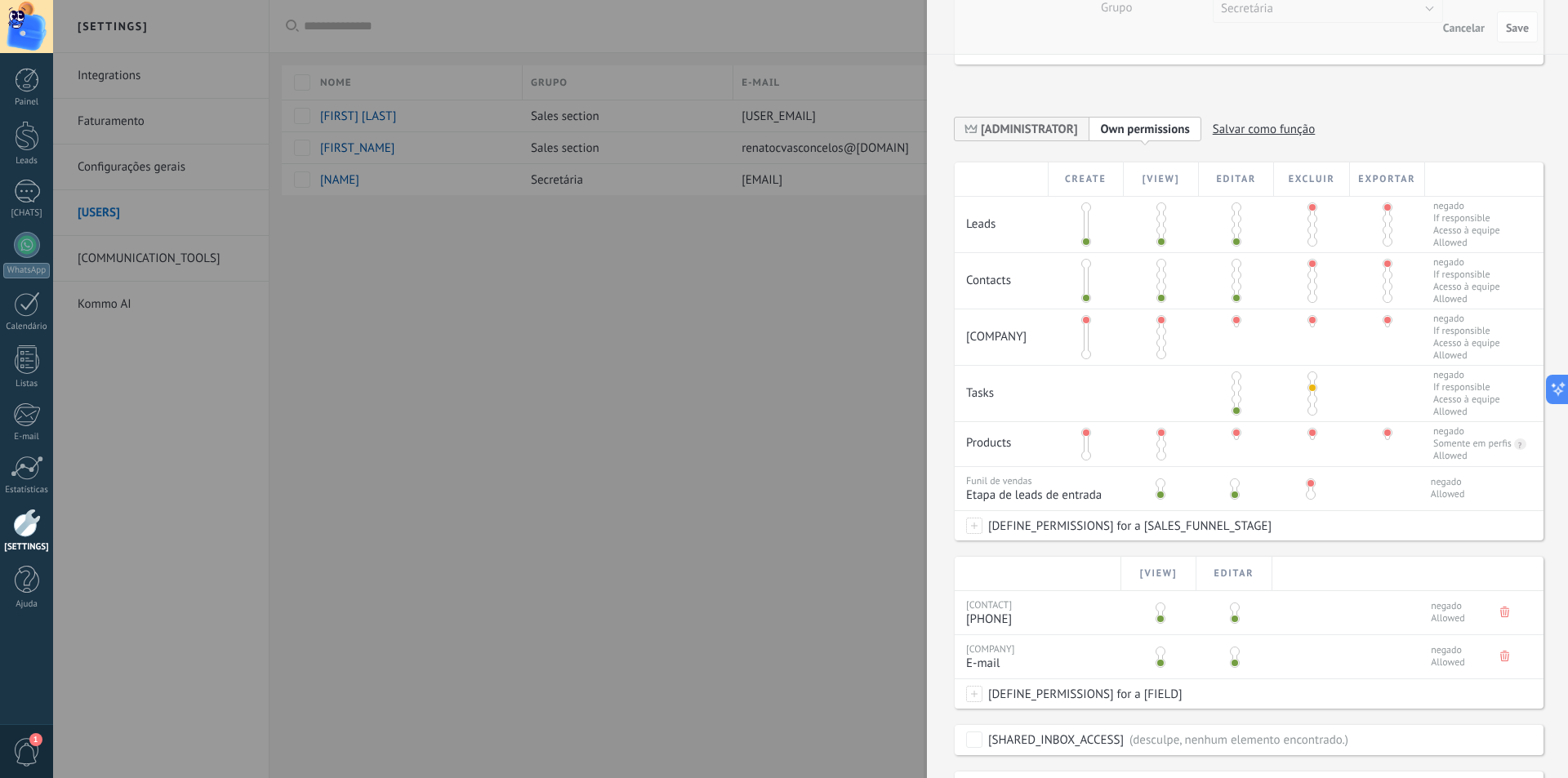 scroll, scrollTop: 342, scrollLeft: 0, axis: vertical 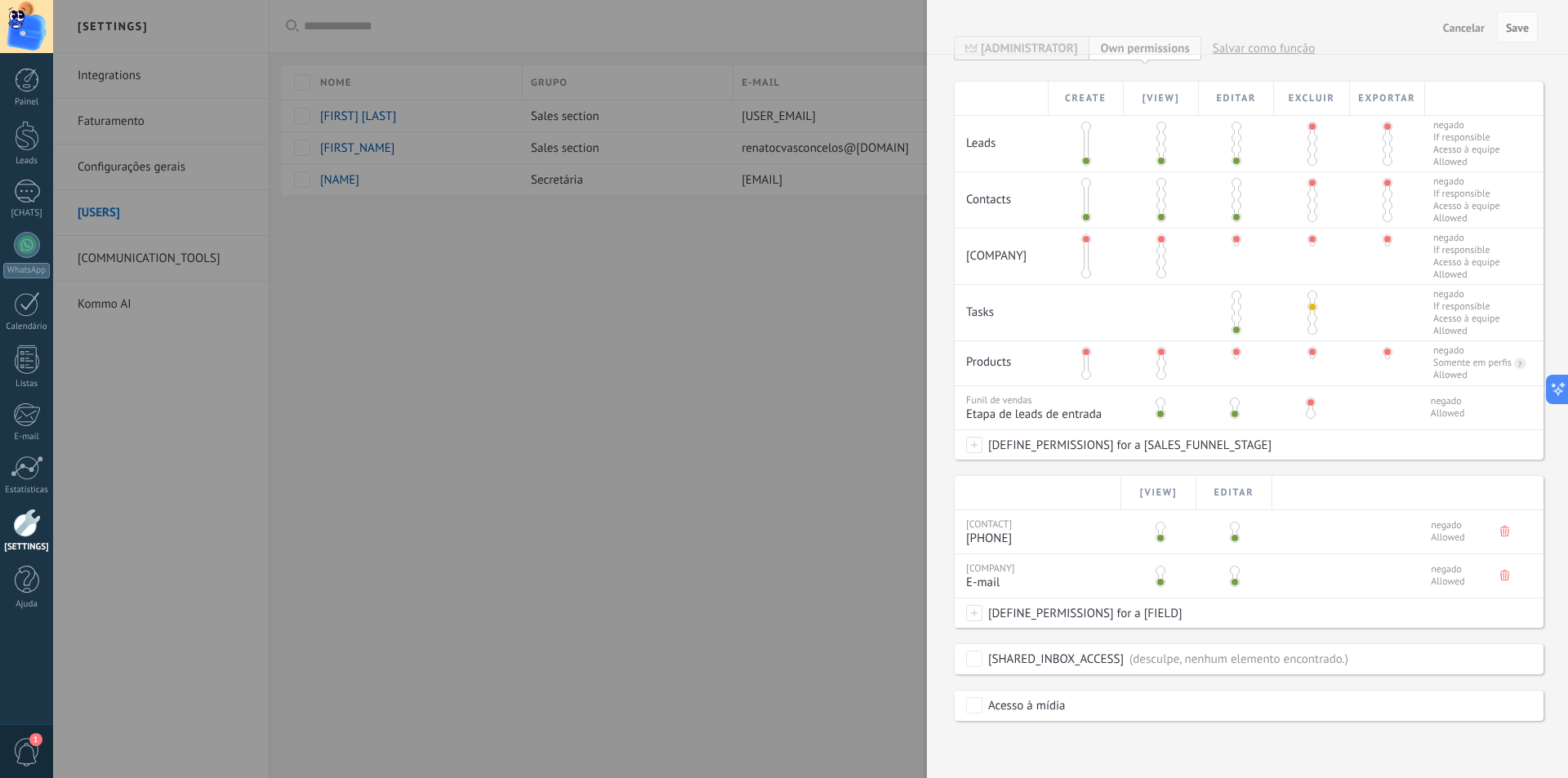 click at bounding box center [974, 613] 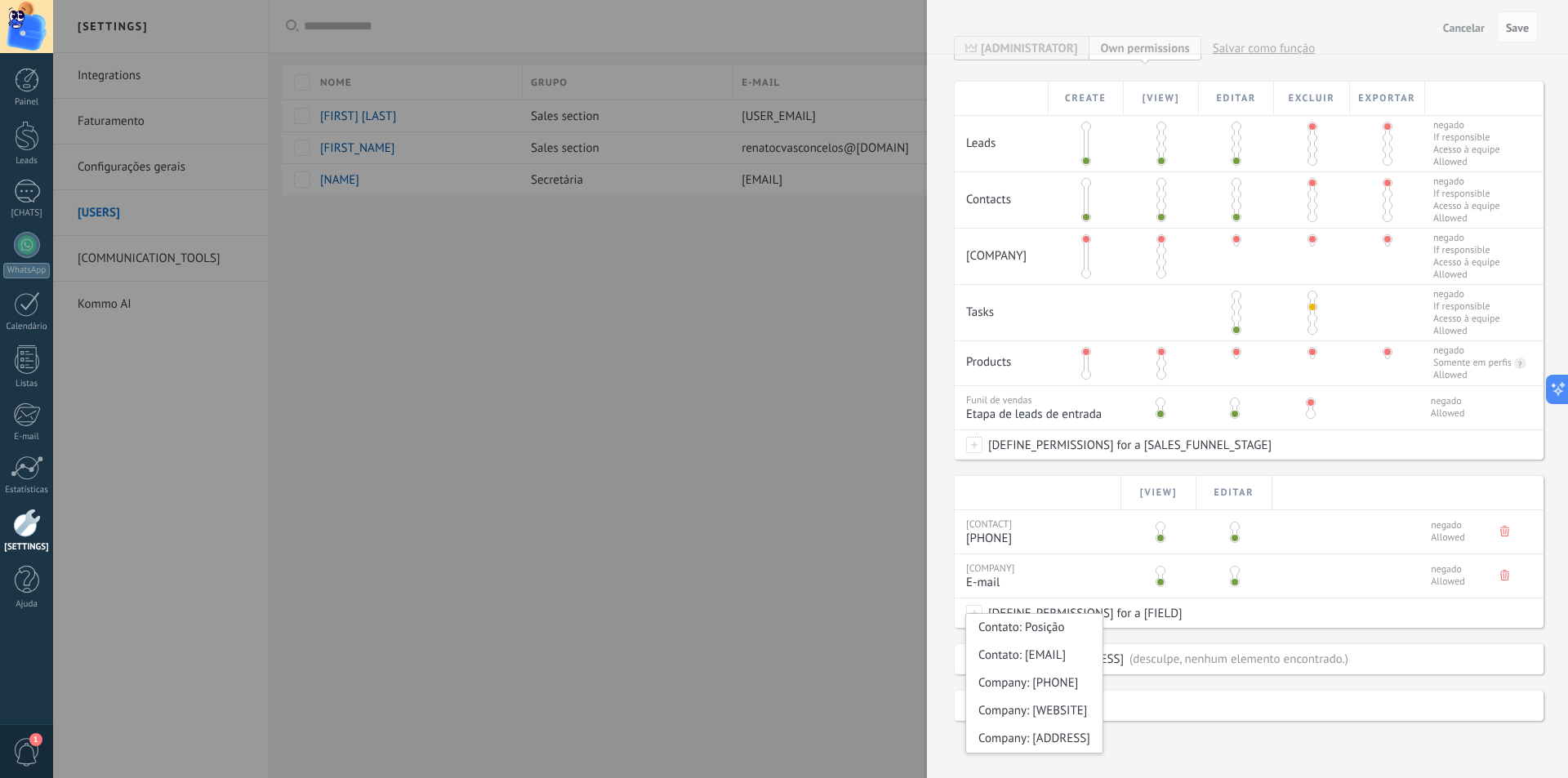click on "Contato: E-mail" at bounding box center [1249, 401] 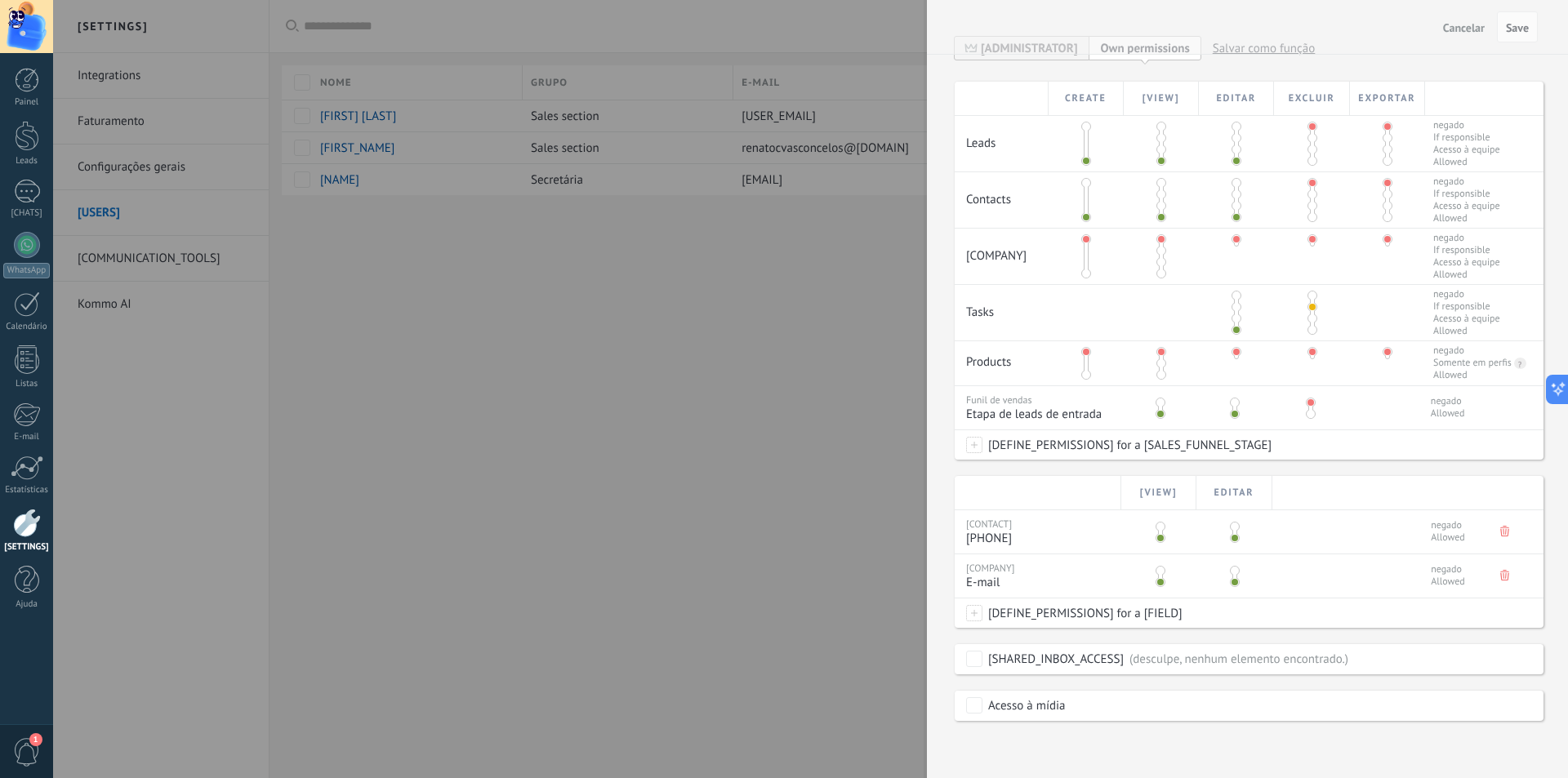click on "[DEFINE_PERMISSIONS] for a [SALES_FUNNEL_STAGE]" at bounding box center (1127, 445) 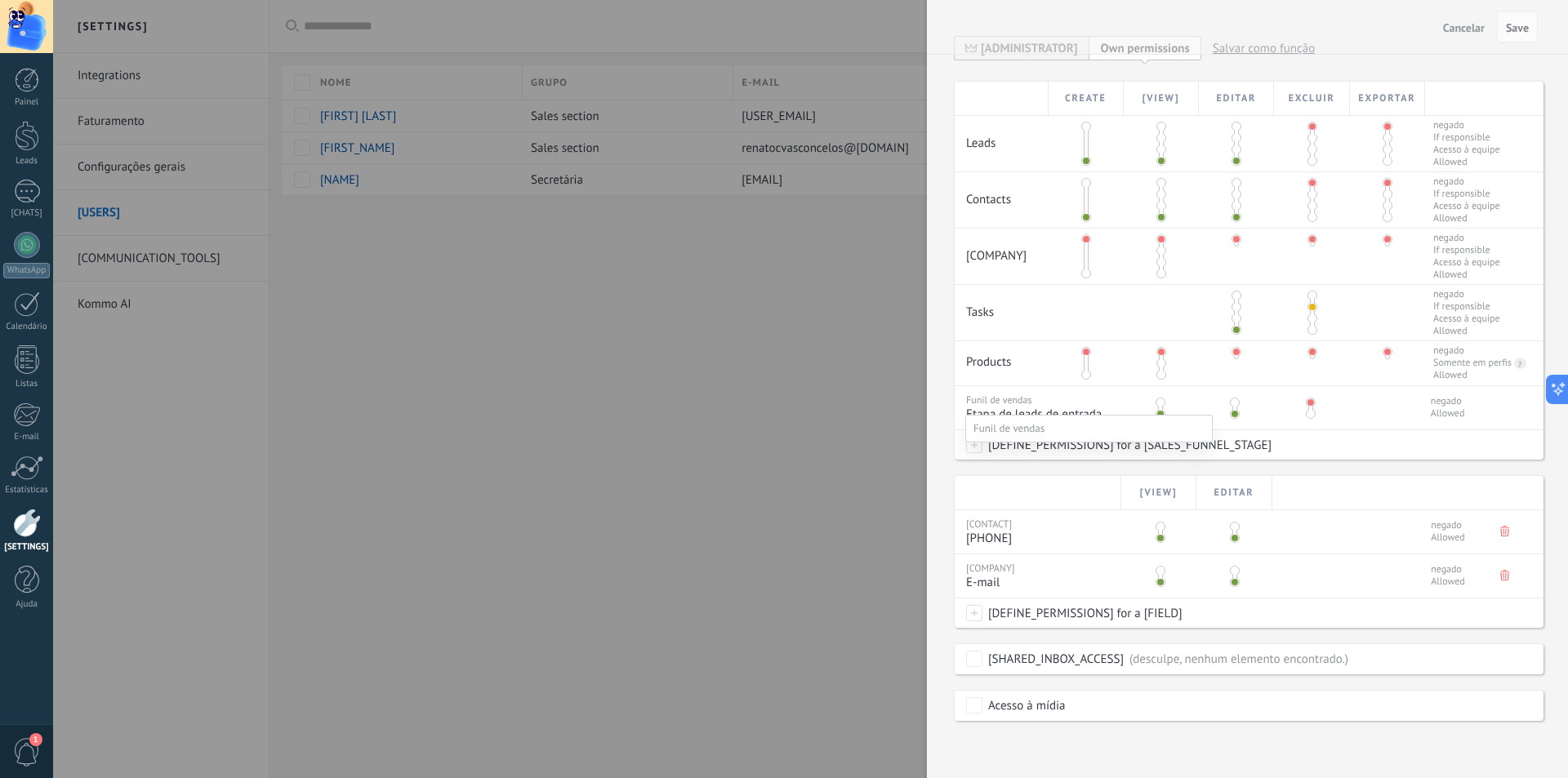 click at bounding box center [810, 389] 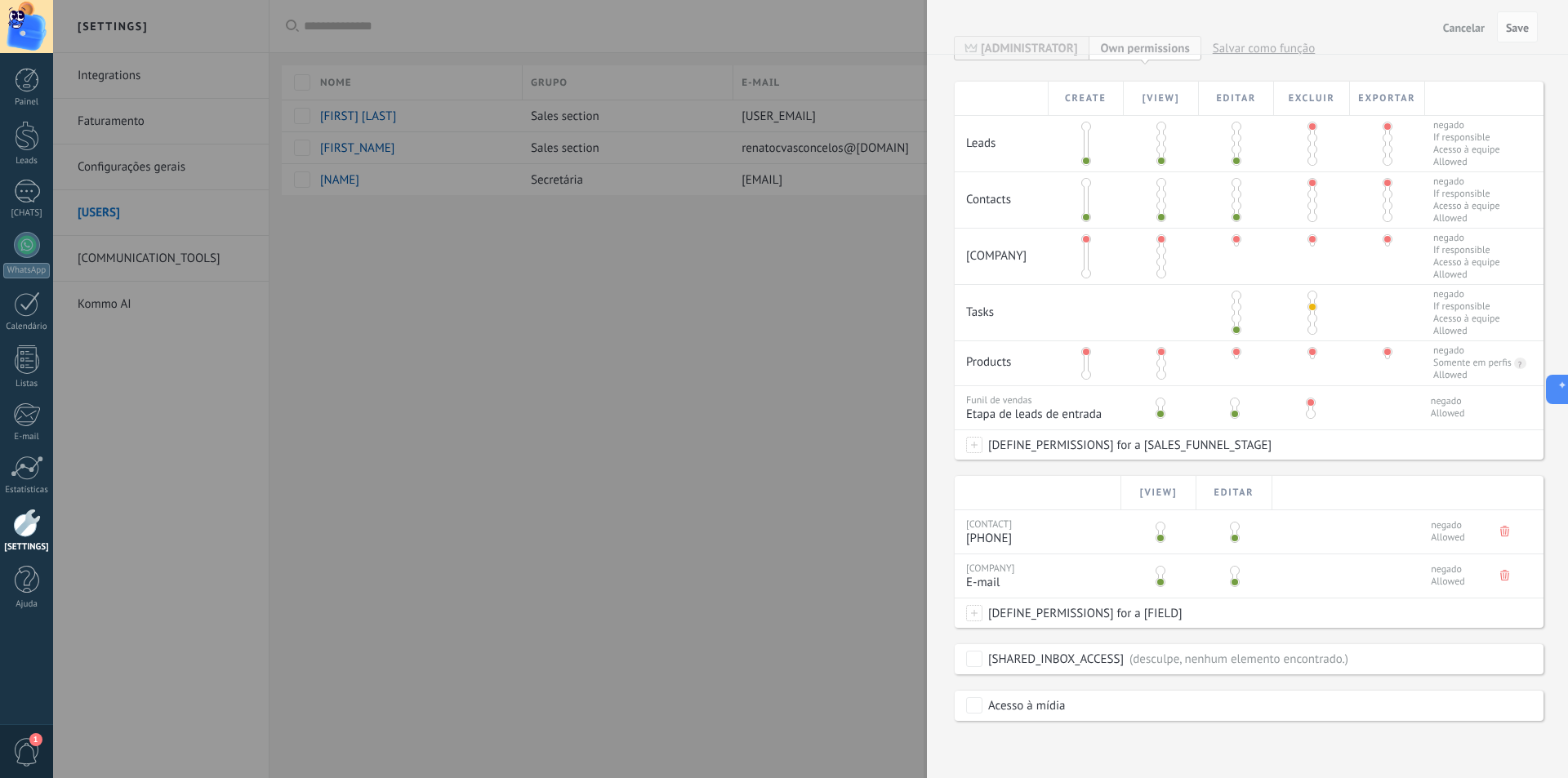 click at bounding box center [974, 613] 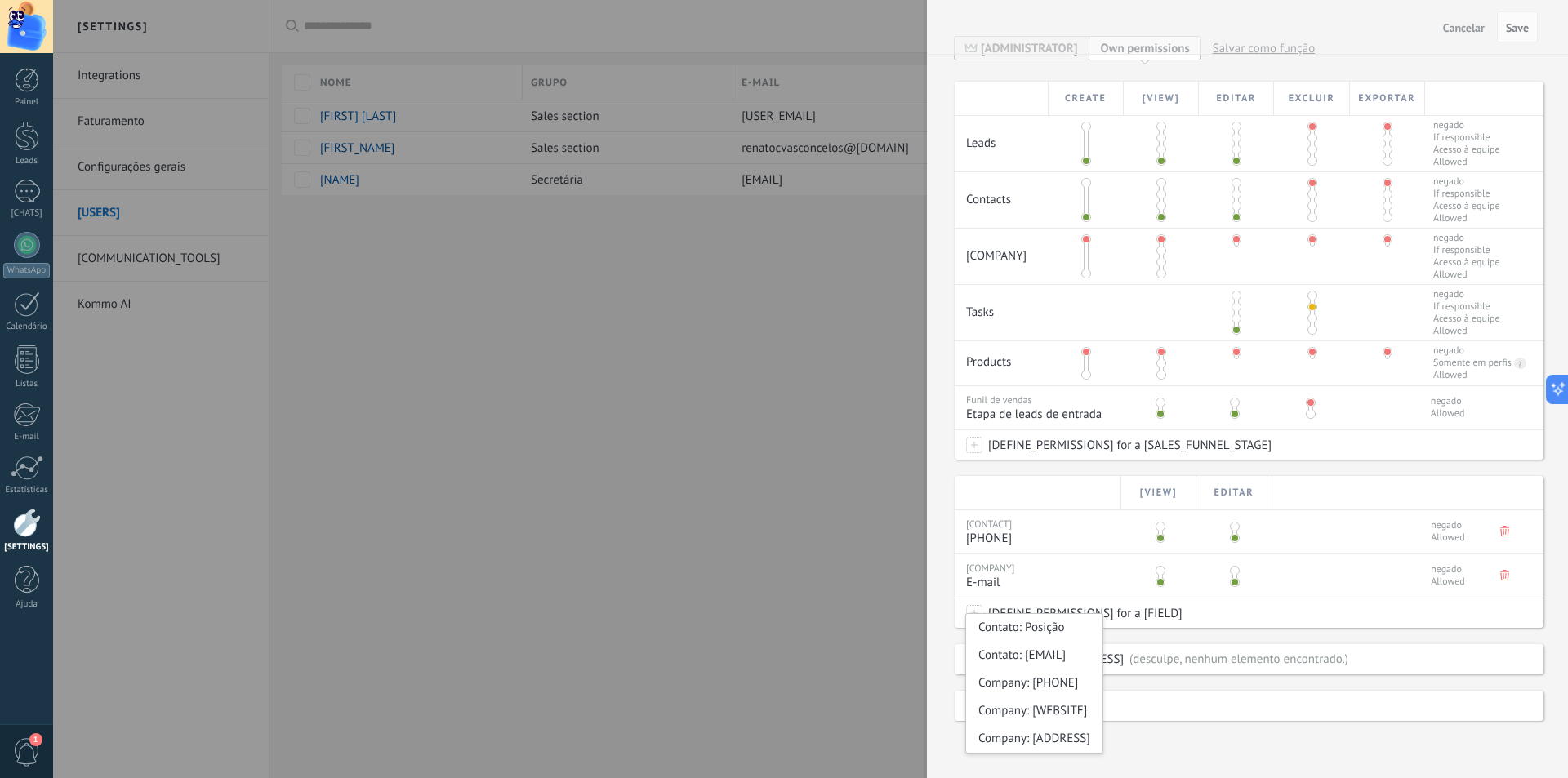 click on "Contato: E-mail" at bounding box center [1249, 401] 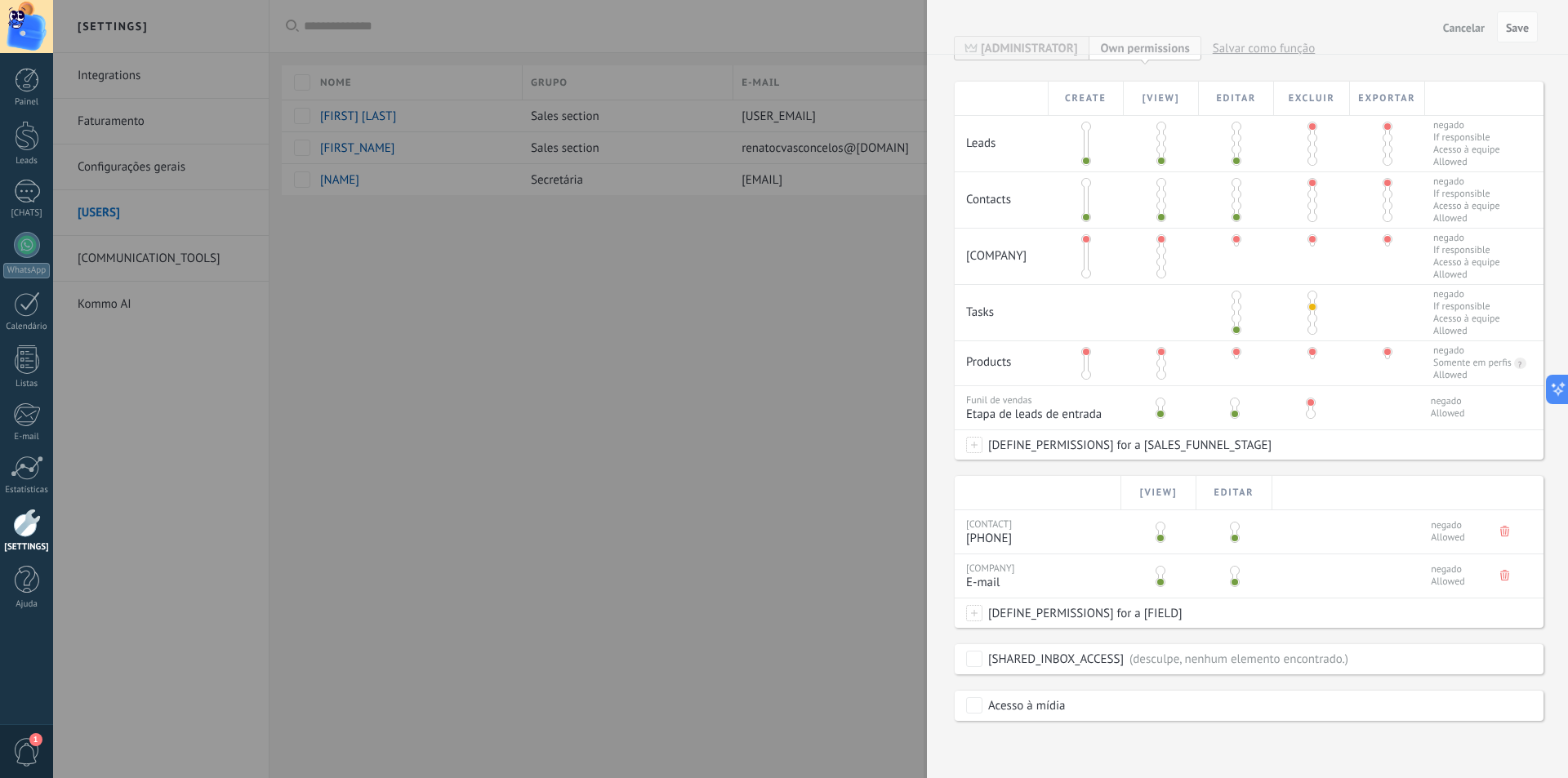 click on "[DEFINE_PERMISSIONS] for a [SALES_FUNNEL_STAGE]" at bounding box center [1127, 445] 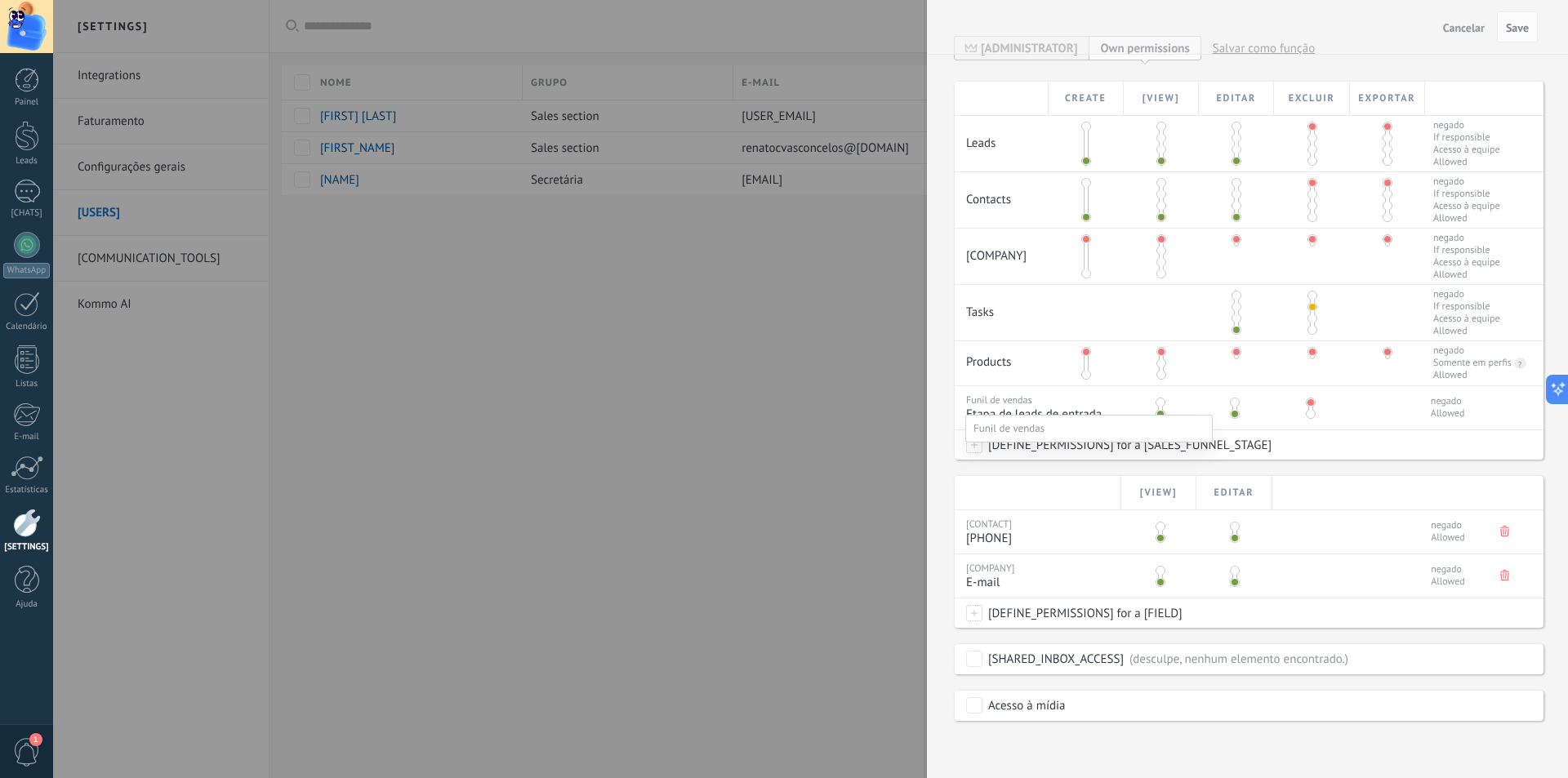 click at bounding box center [810, 389] 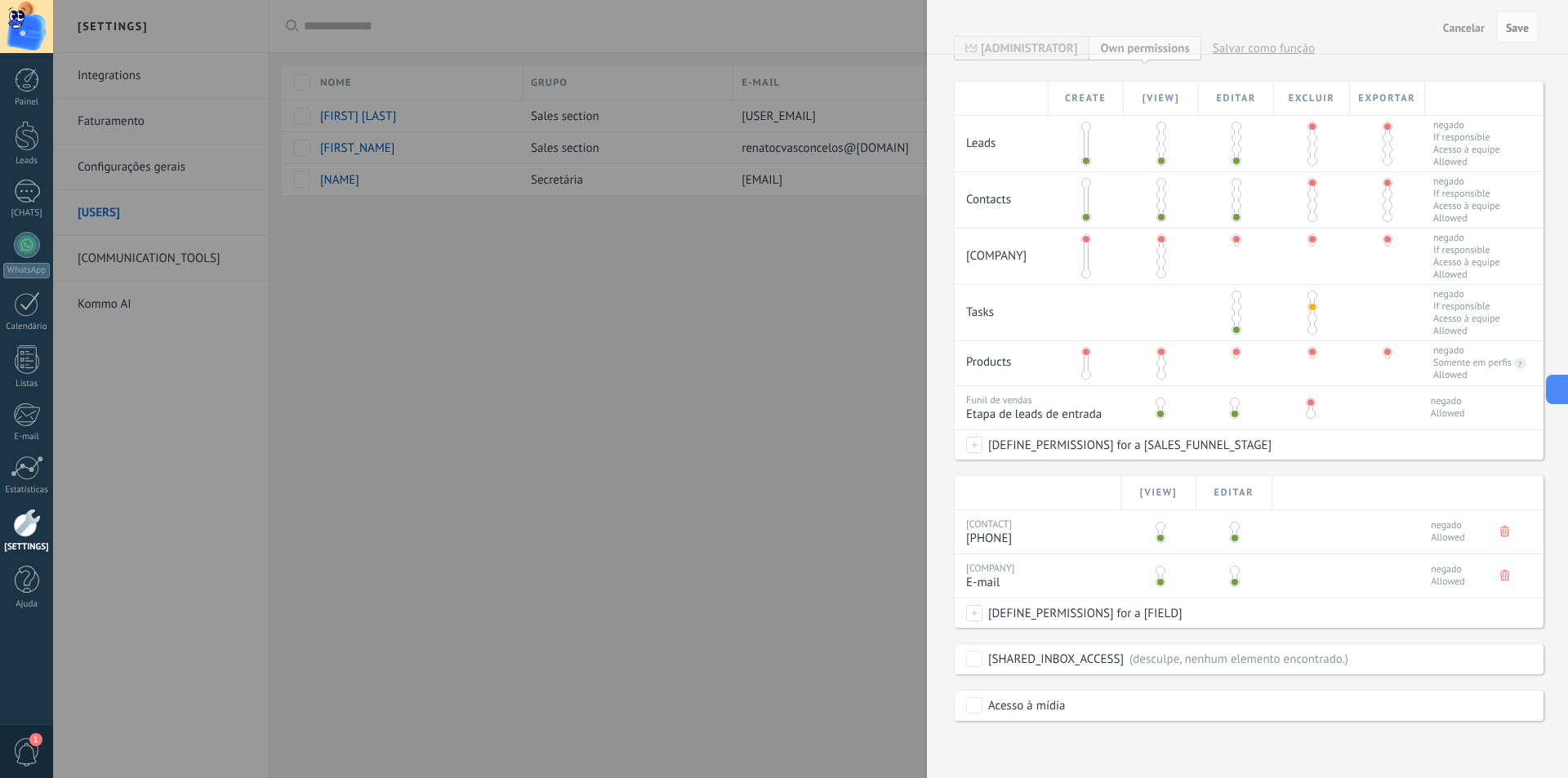click on "Cancelar" at bounding box center (1463, 28) 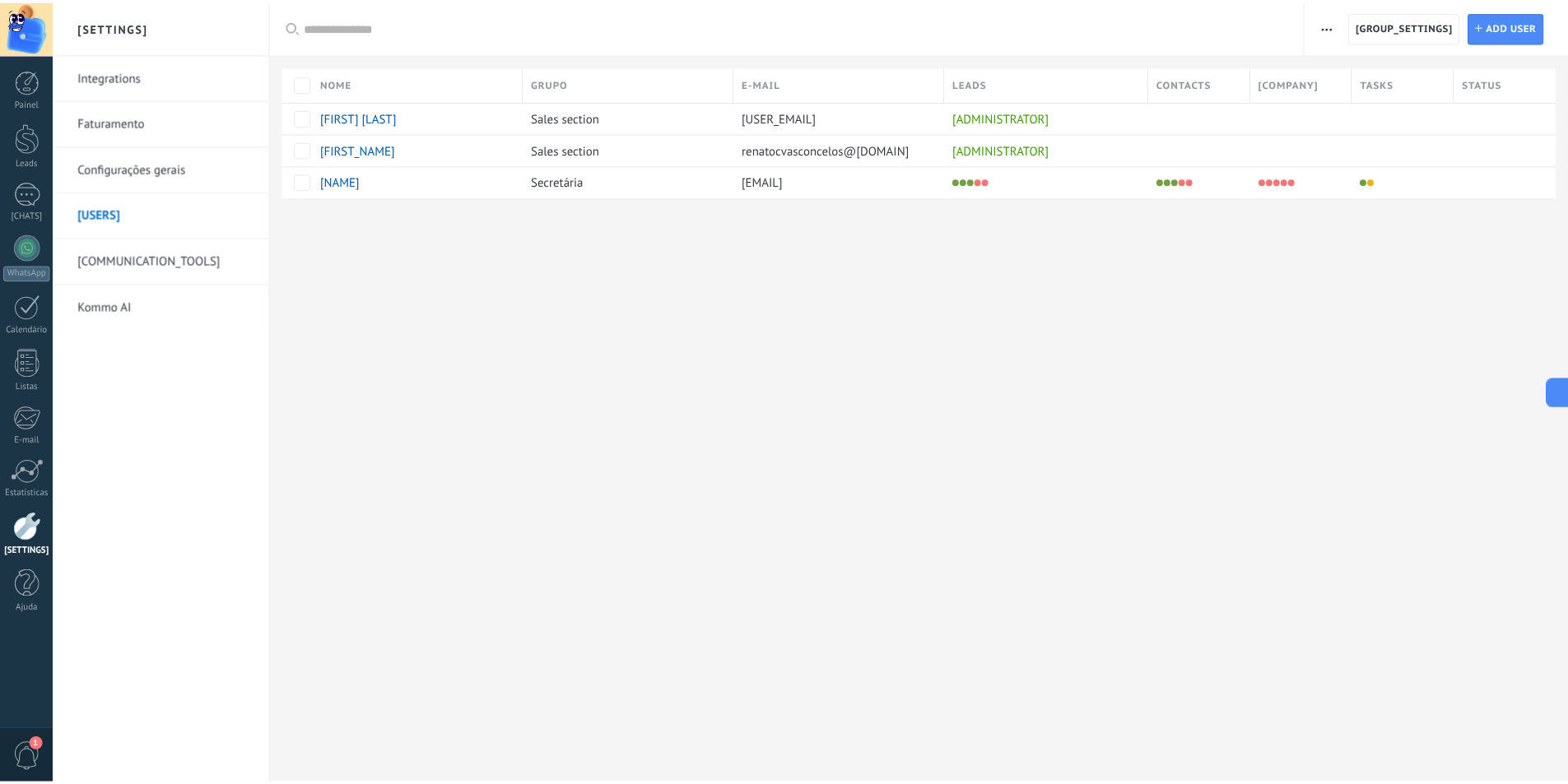 scroll, scrollTop: 0, scrollLeft: 0, axis: both 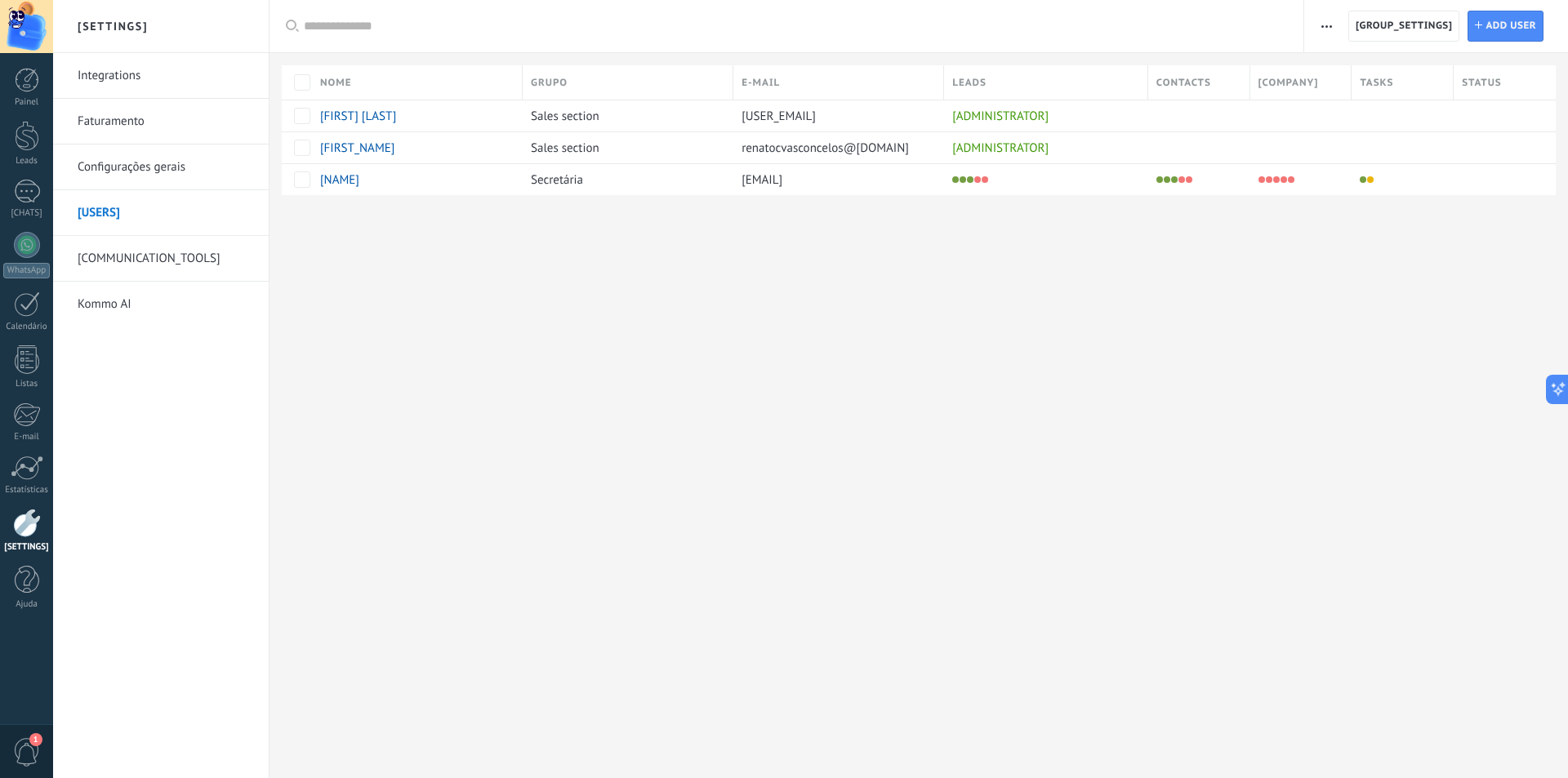 click at bounding box center (1326, 26) 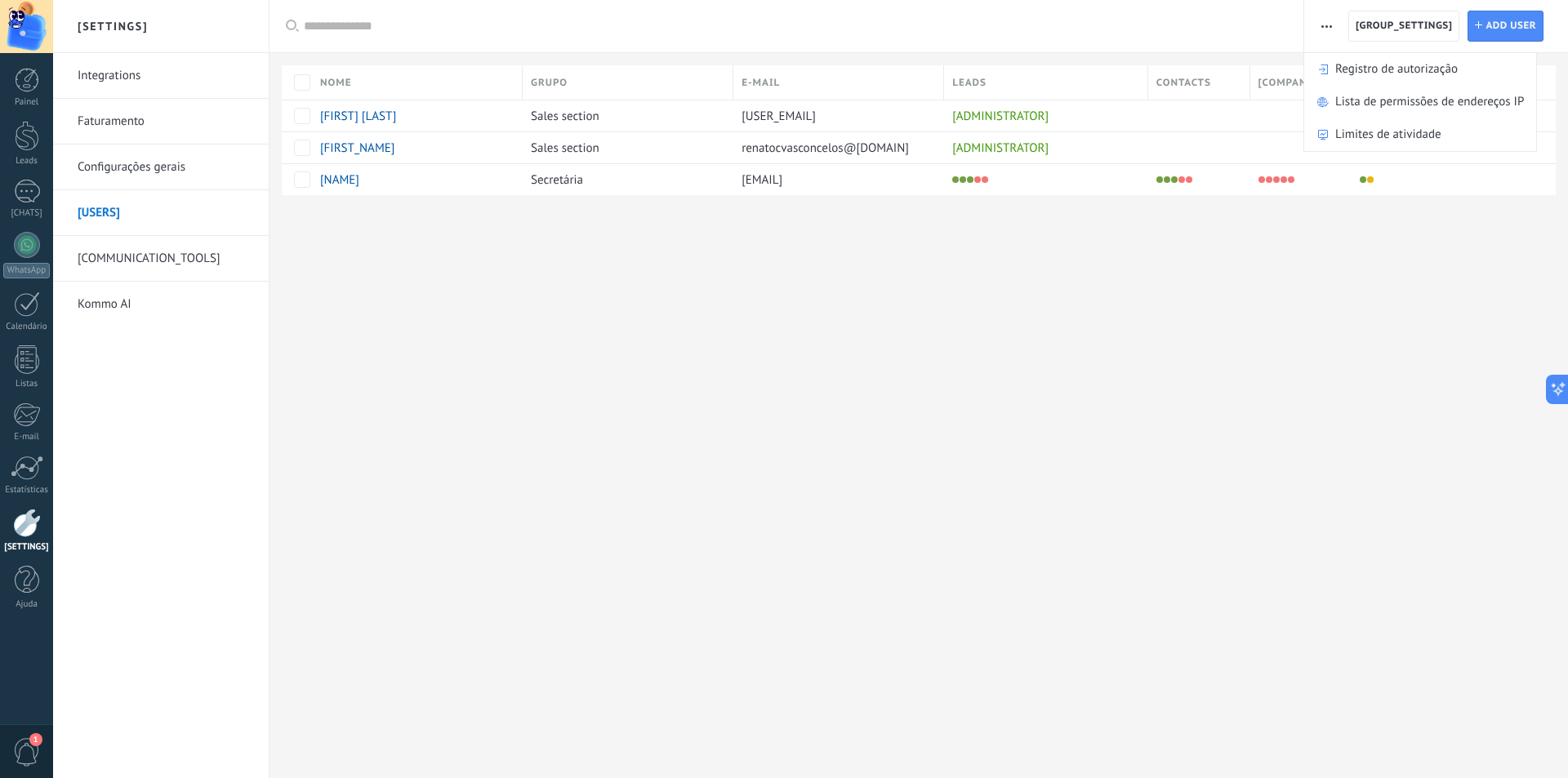 click at bounding box center [1326, 26] 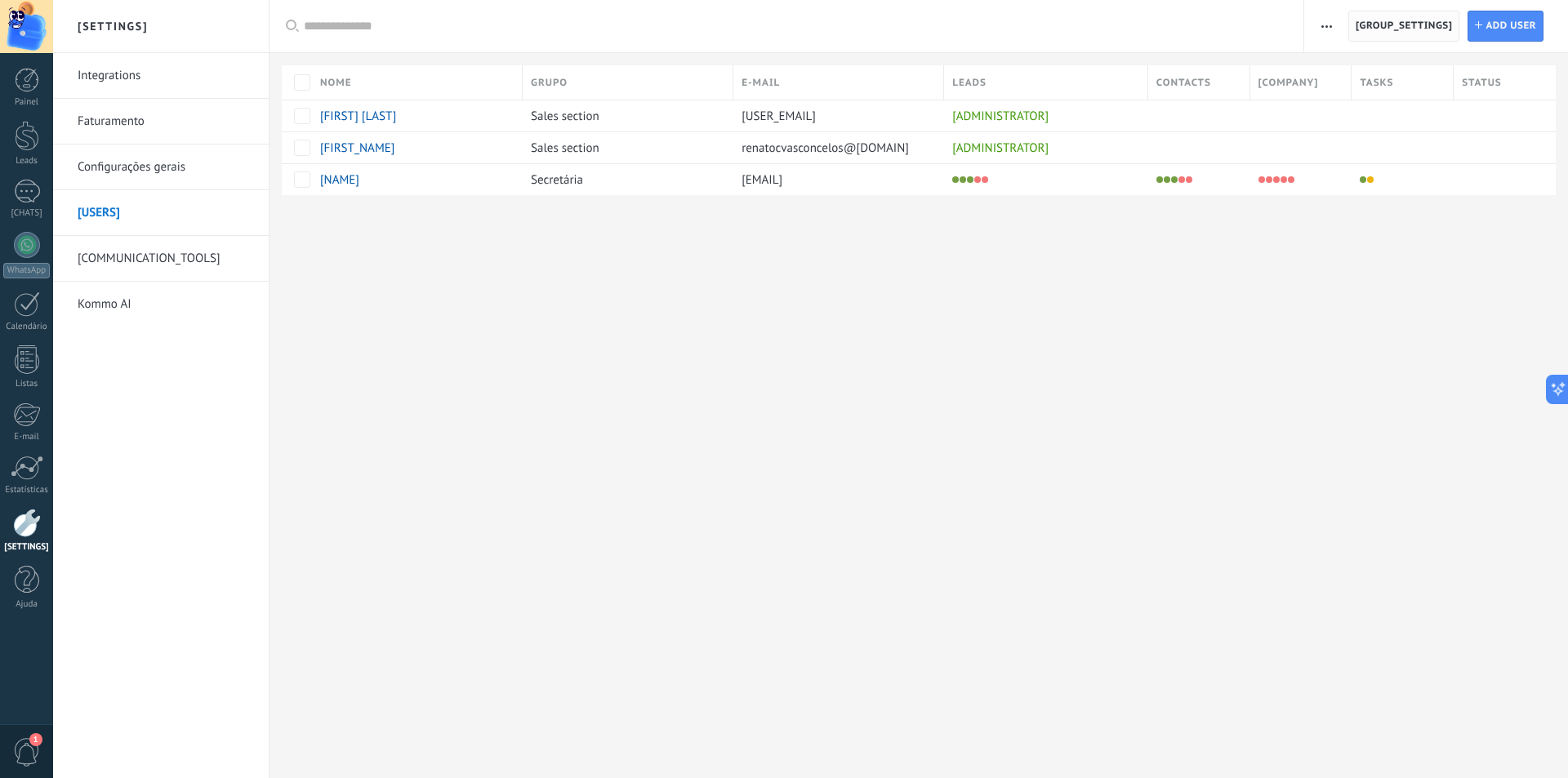 click on "[GROUP_SETTINGS]" at bounding box center [1404, 26] 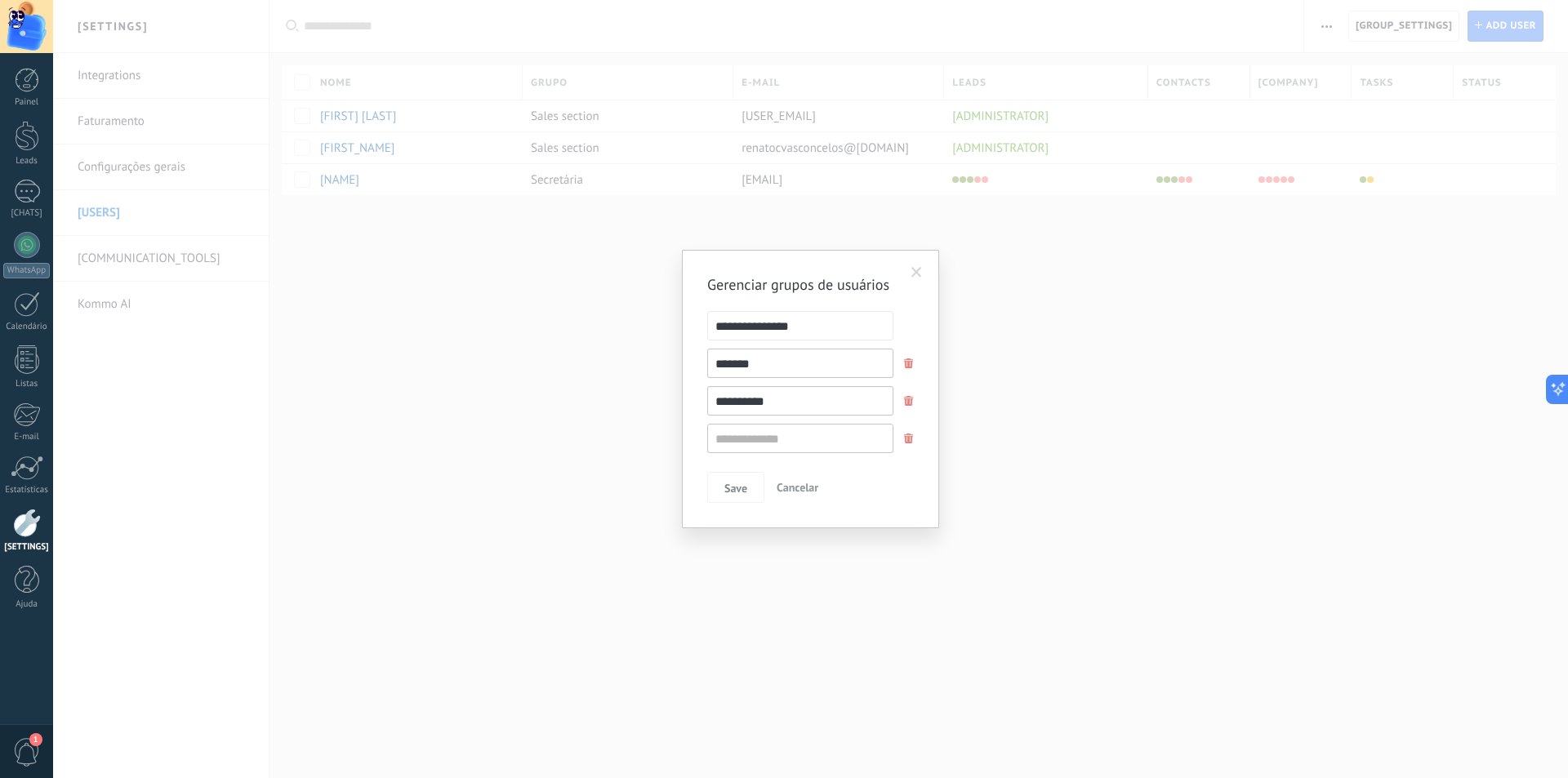 click on "*******" at bounding box center [800, 363] 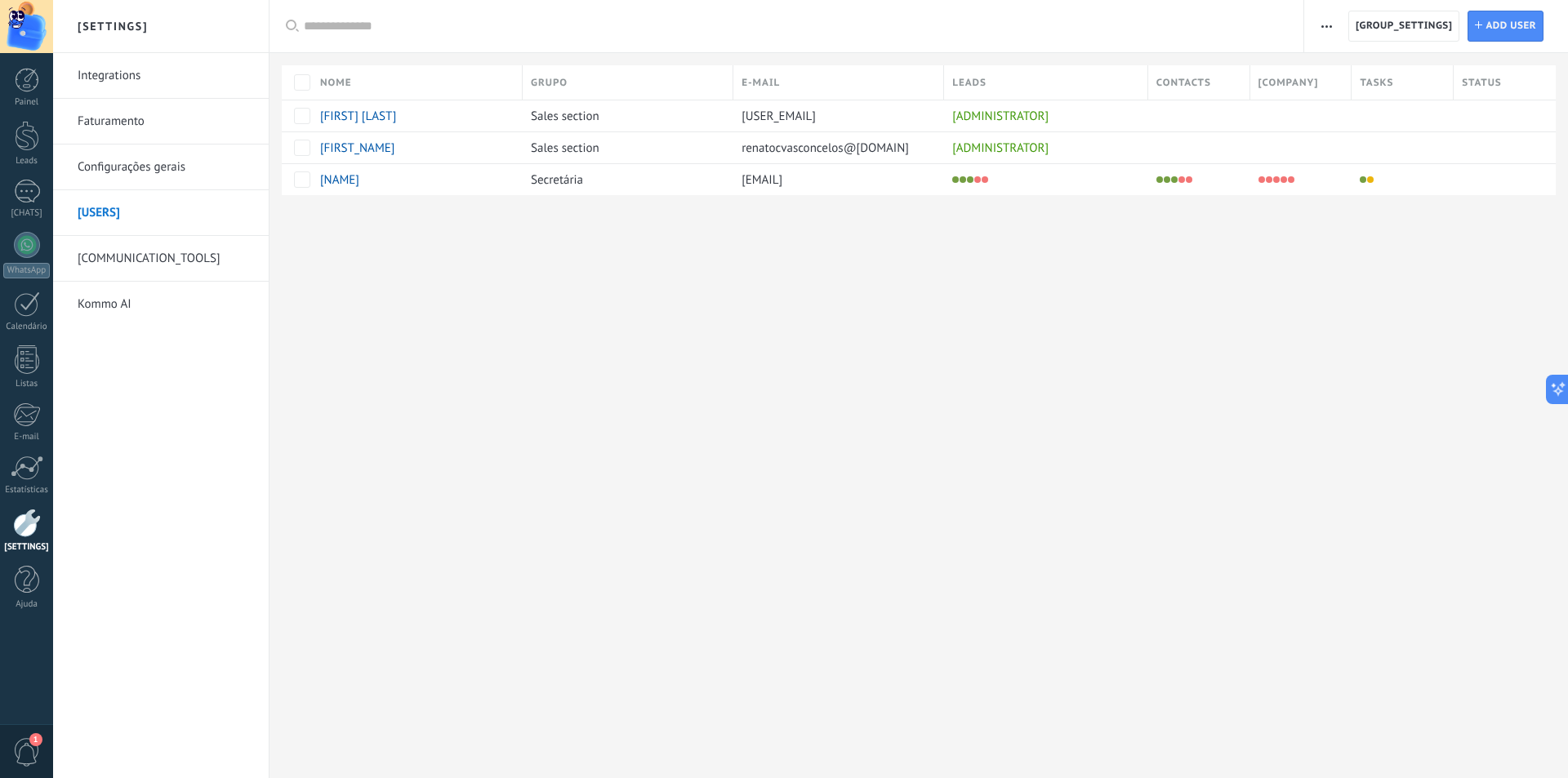 click at bounding box center [1326, 26] 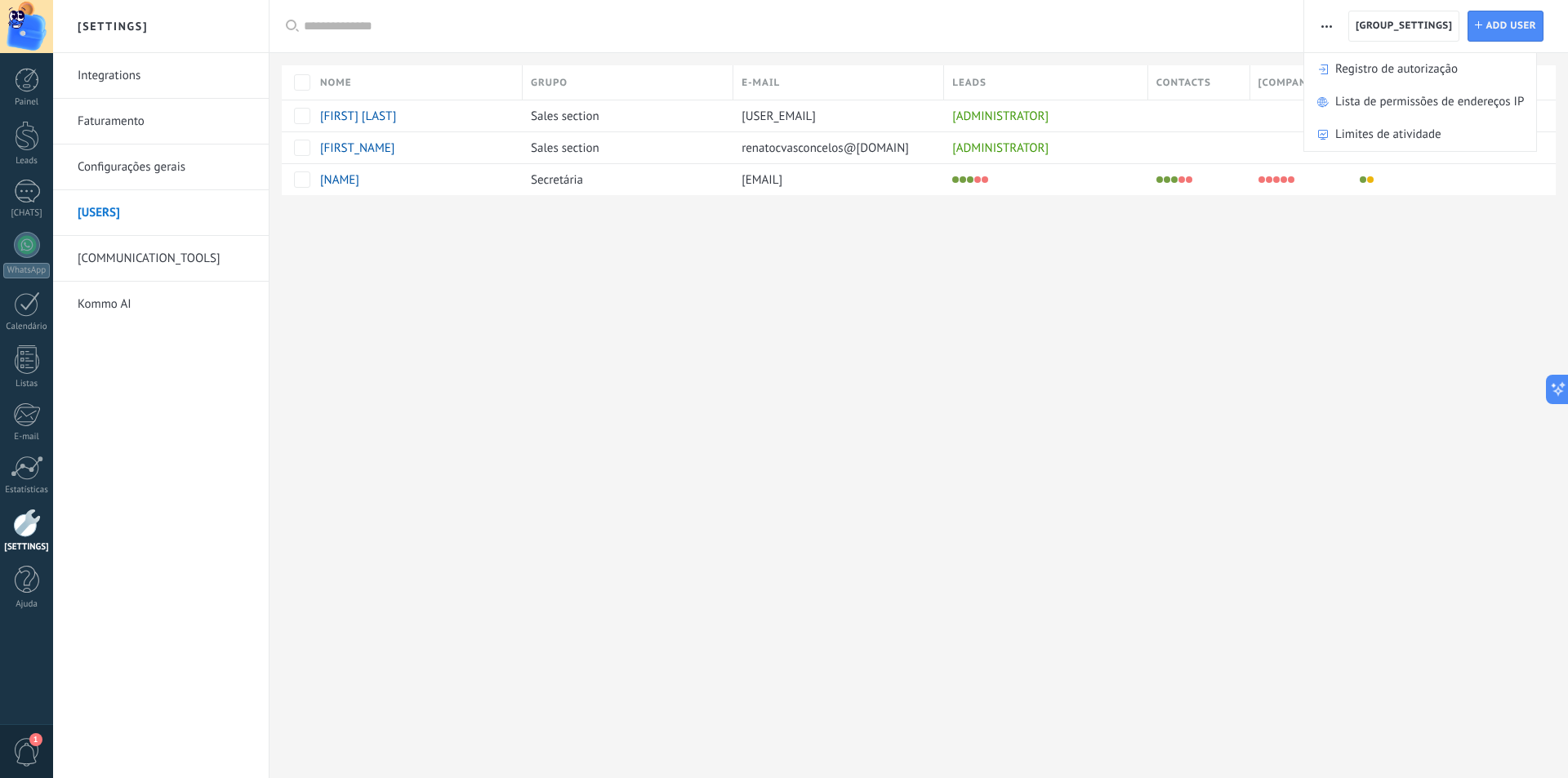 drag, startPoint x: 945, startPoint y: 429, endPoint x: 649, endPoint y: 401, distance: 297.32137 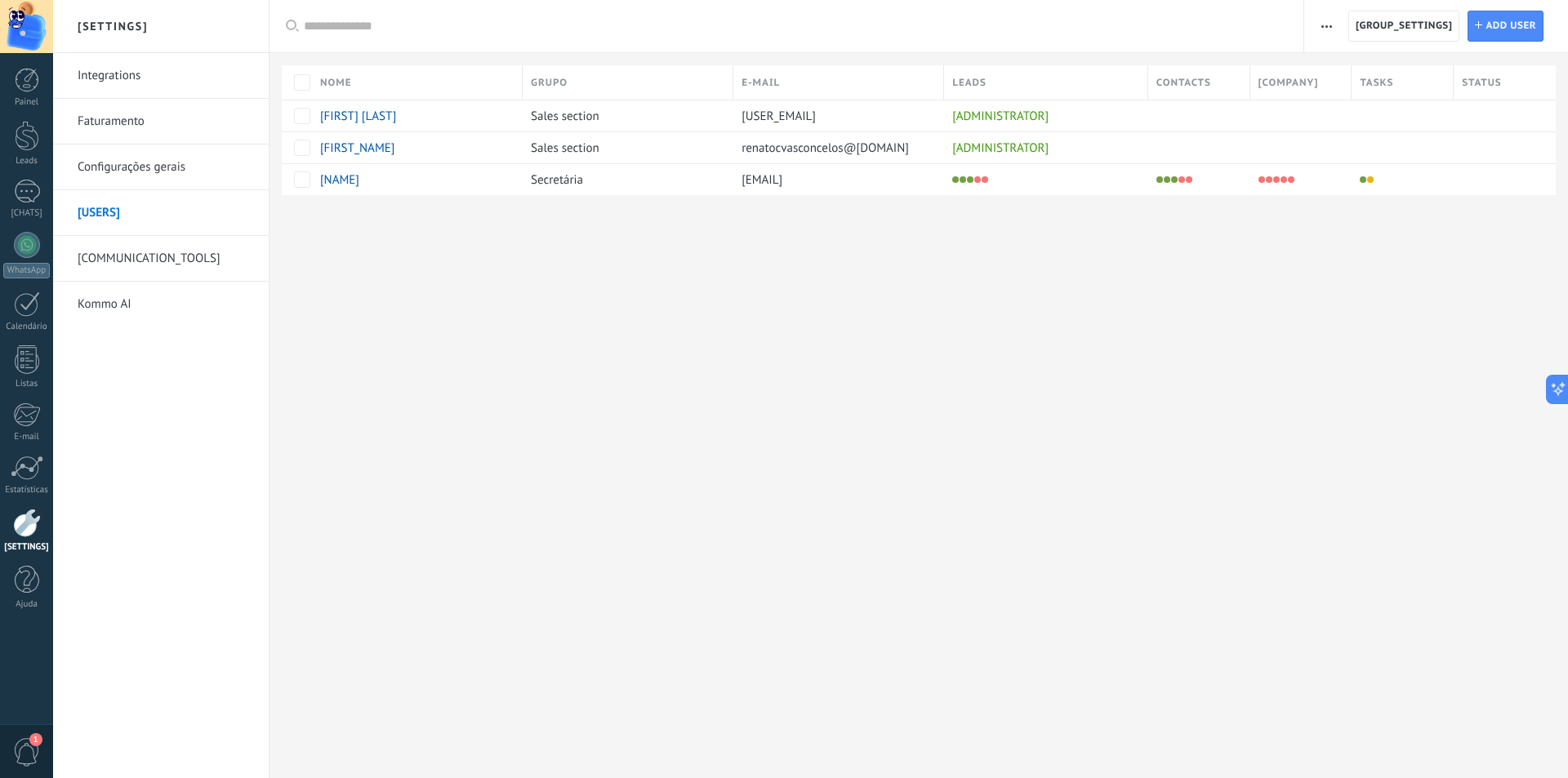 click on "Configurações gerais" at bounding box center (165, 167) 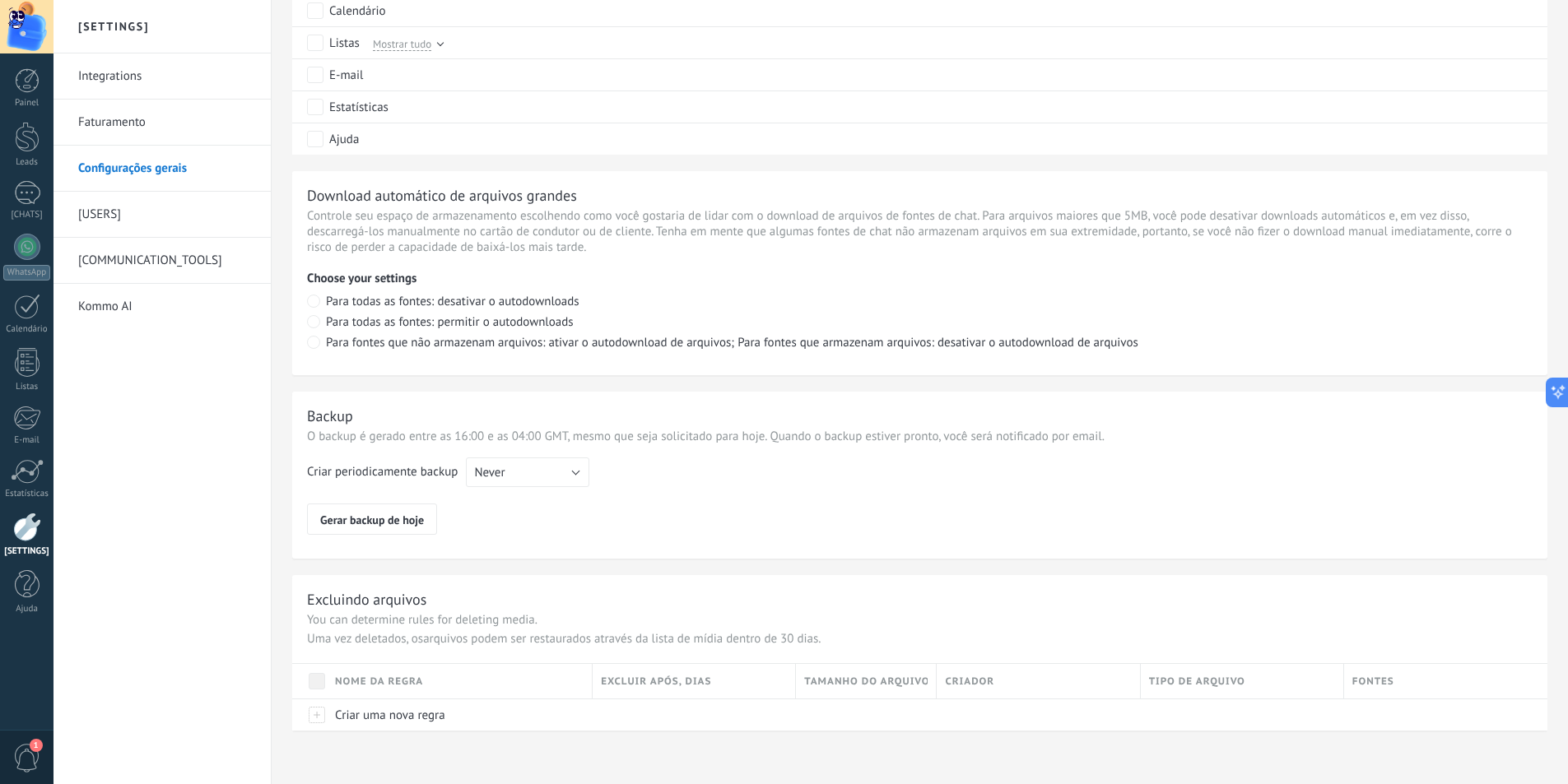 scroll, scrollTop: 519, scrollLeft: 0, axis: vertical 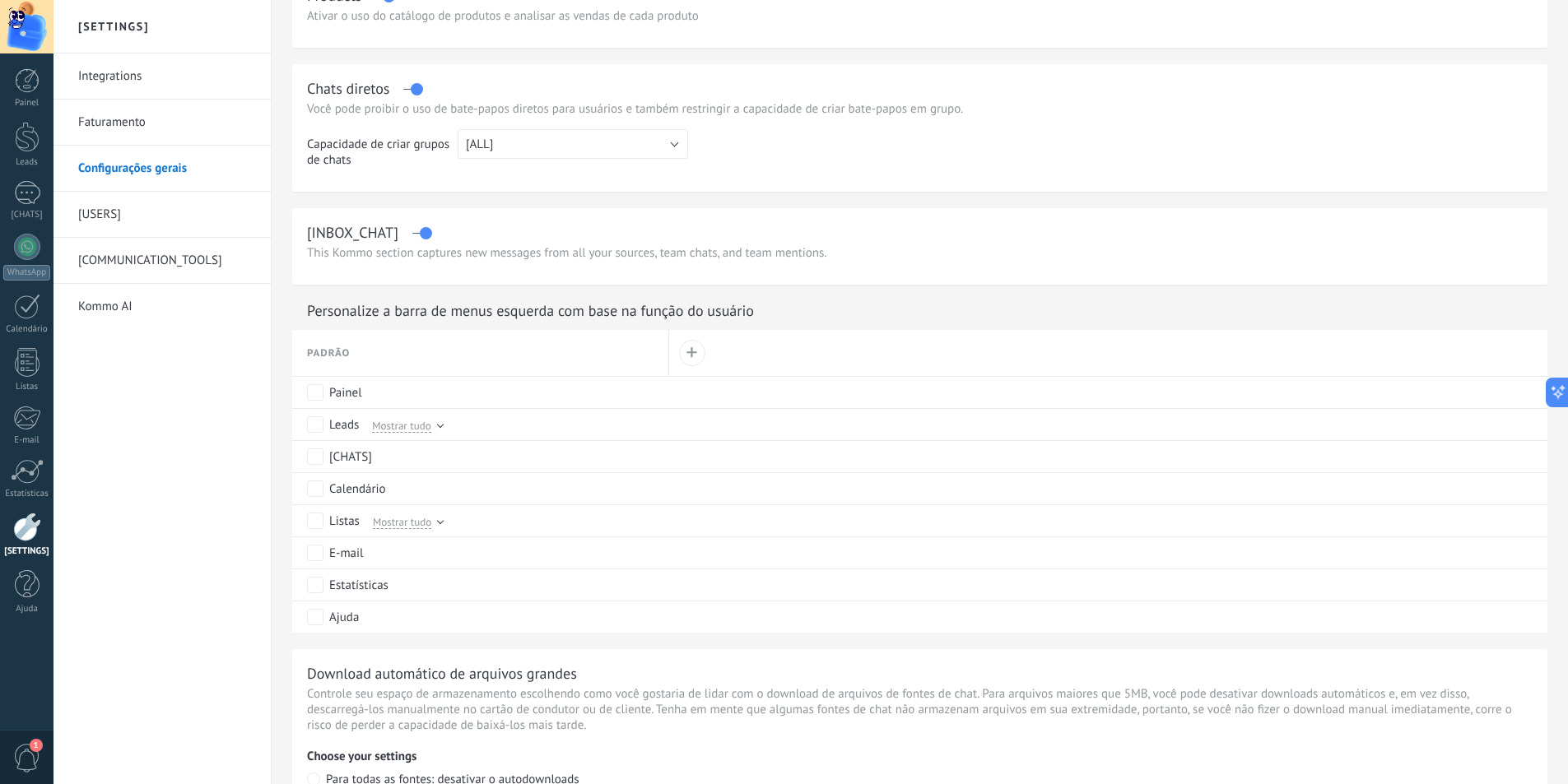 click on "Faturamento" at bounding box center (166, 123) 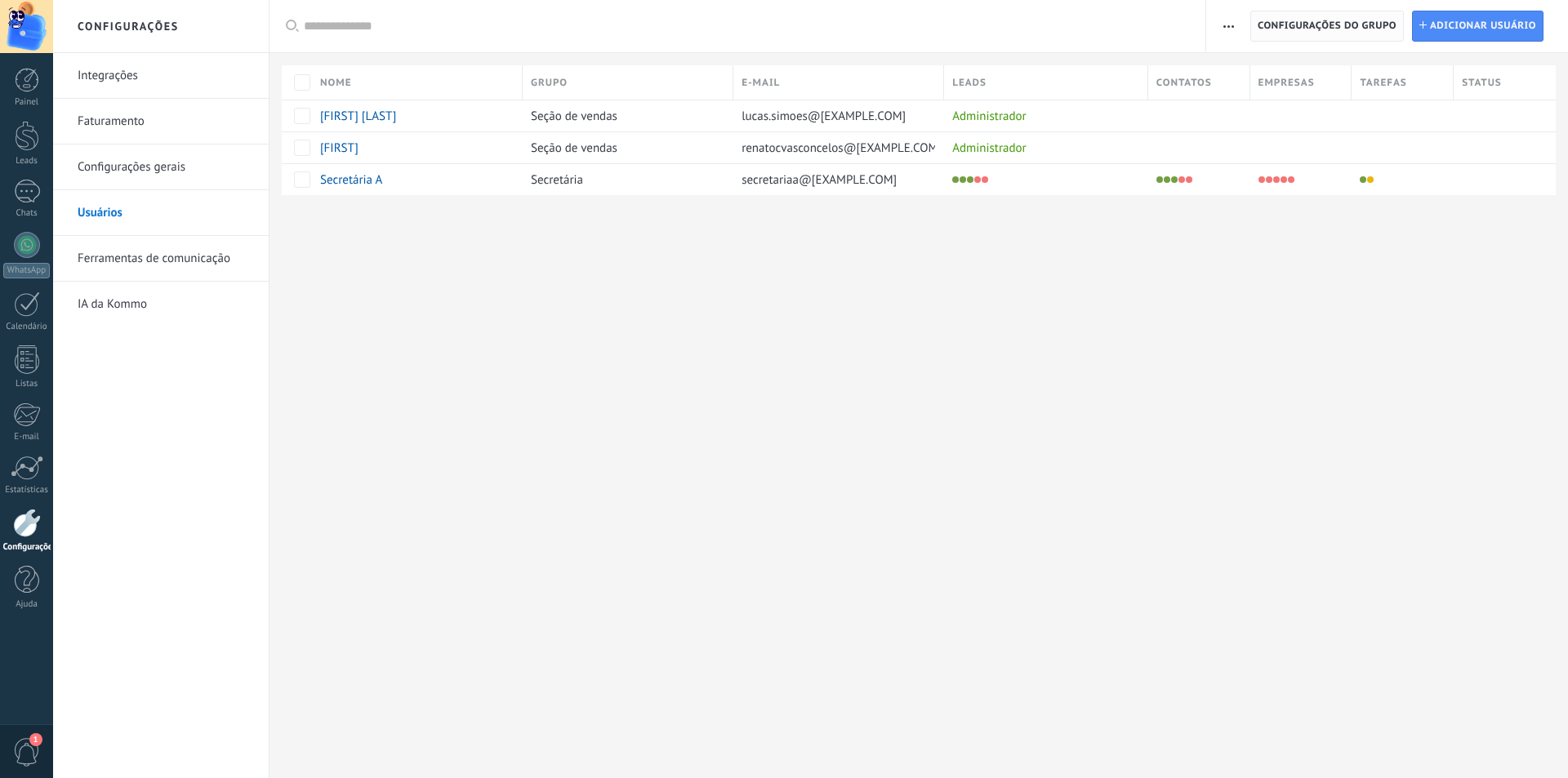 scroll, scrollTop: 0, scrollLeft: 0, axis: both 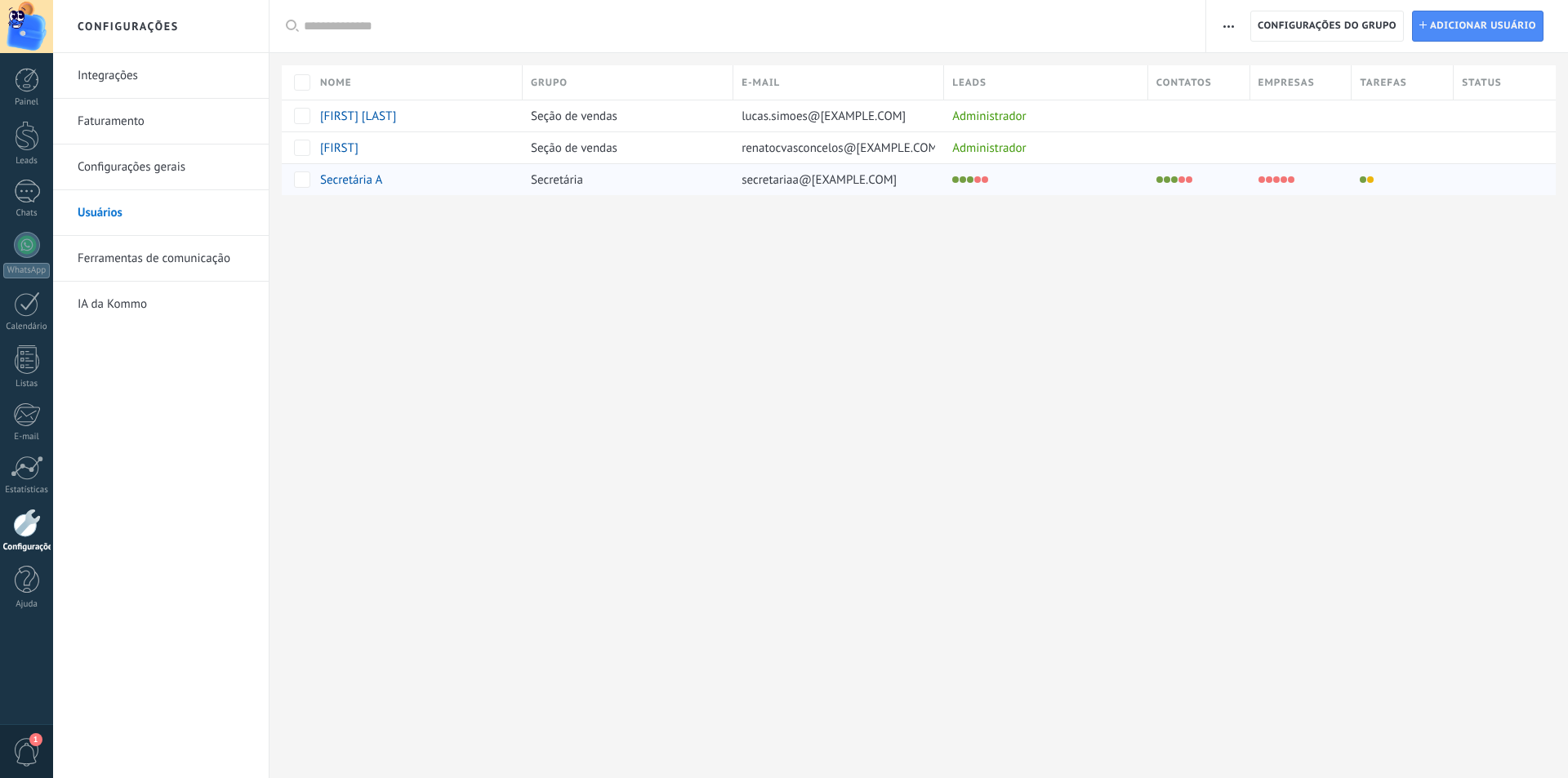 click on "Secretária A" at bounding box center (351, 180) 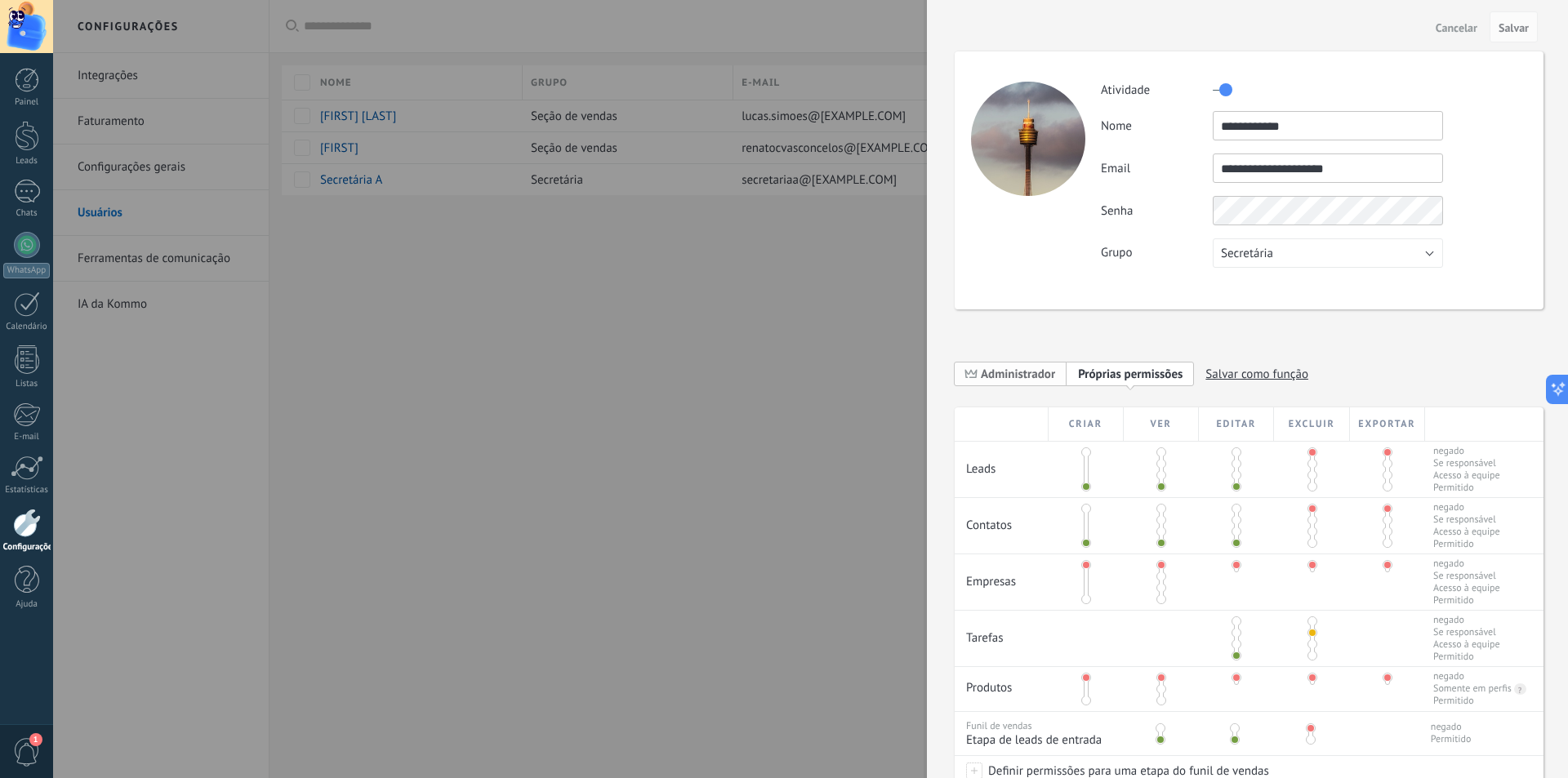 click on "Administrador" at bounding box center (1010, 373) 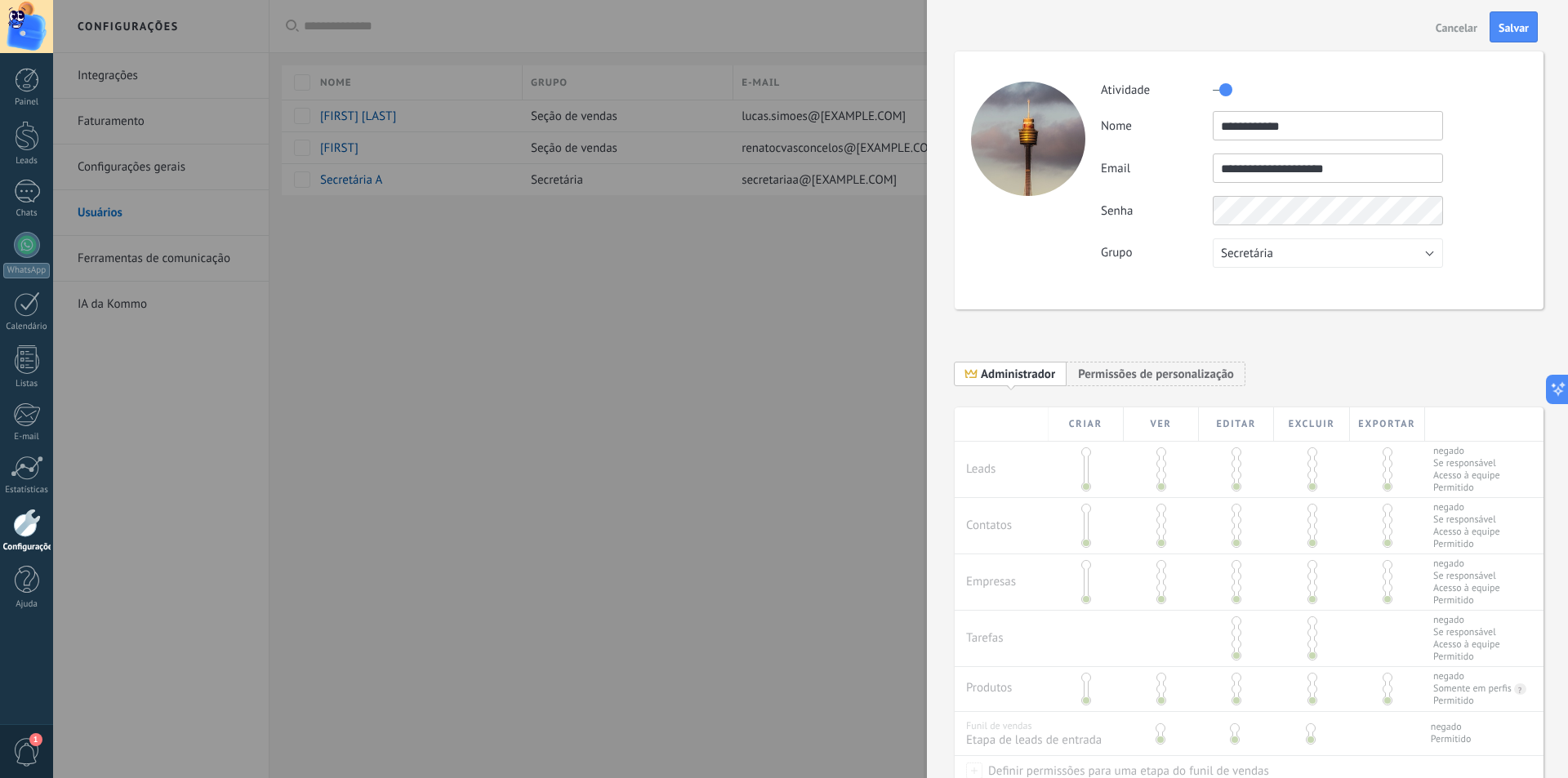 scroll, scrollTop: 254, scrollLeft: 0, axis: vertical 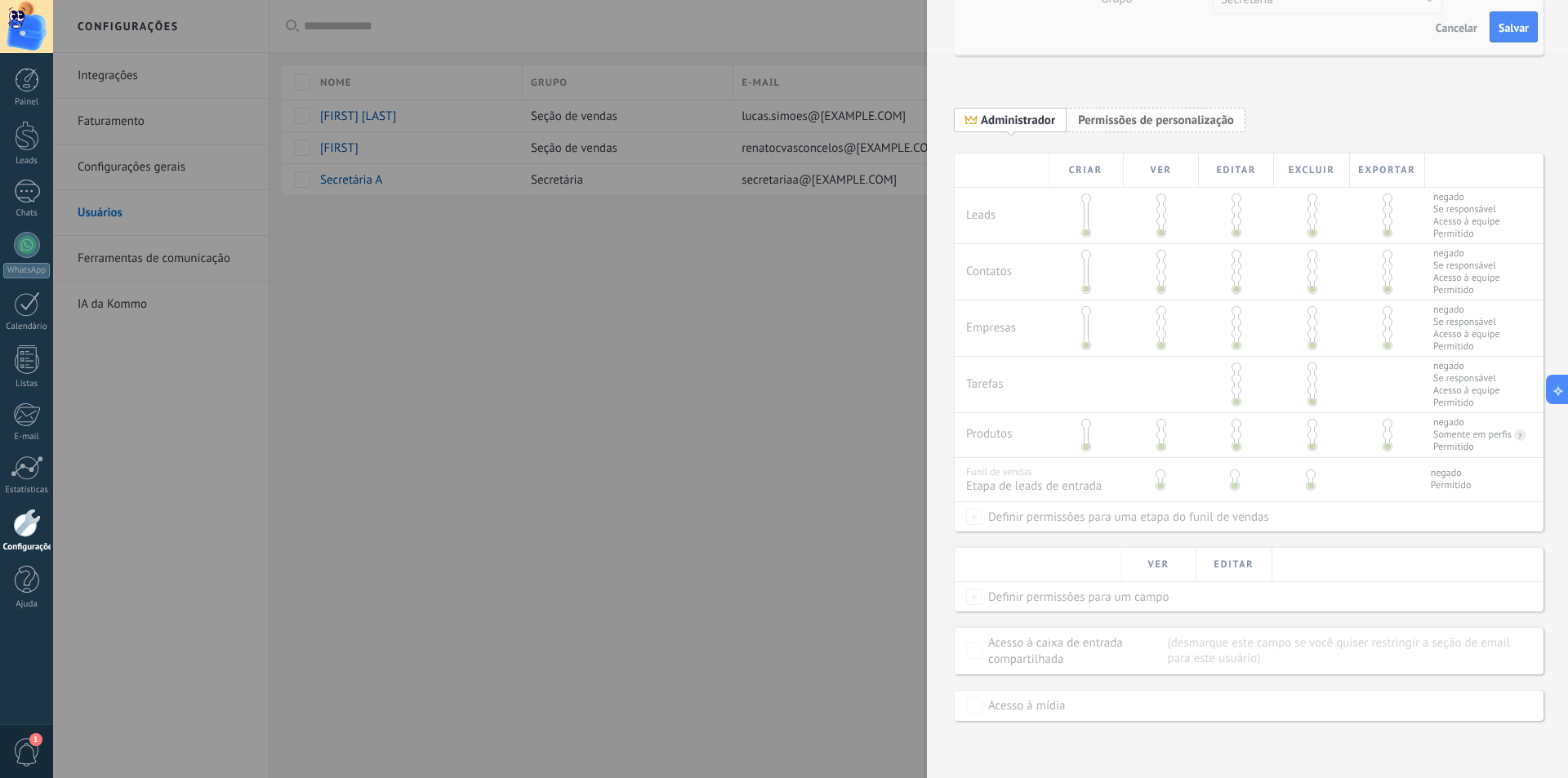 click on "Permissões de personalização" at bounding box center [1156, 120] 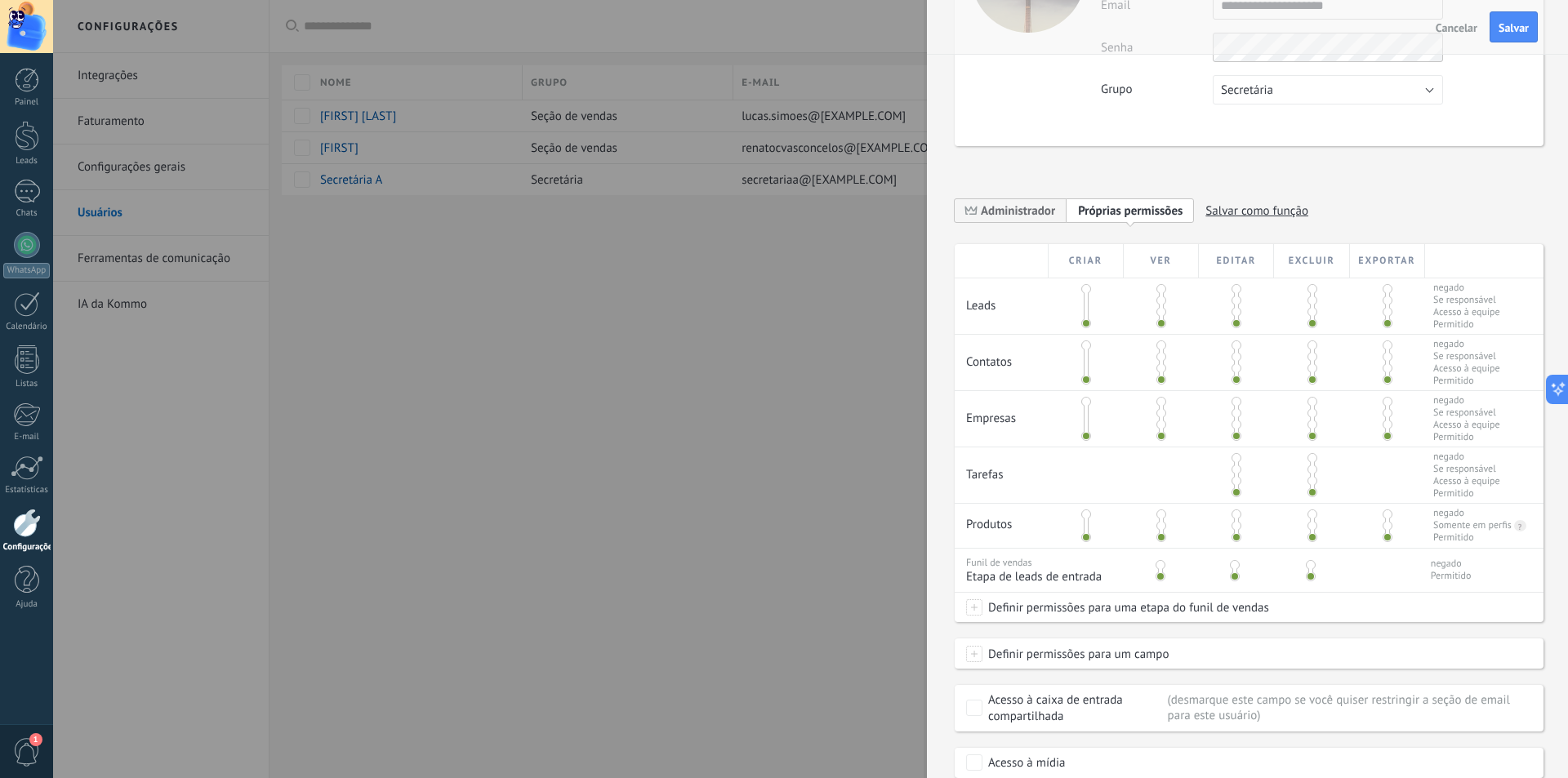 scroll, scrollTop: 220, scrollLeft: 0, axis: vertical 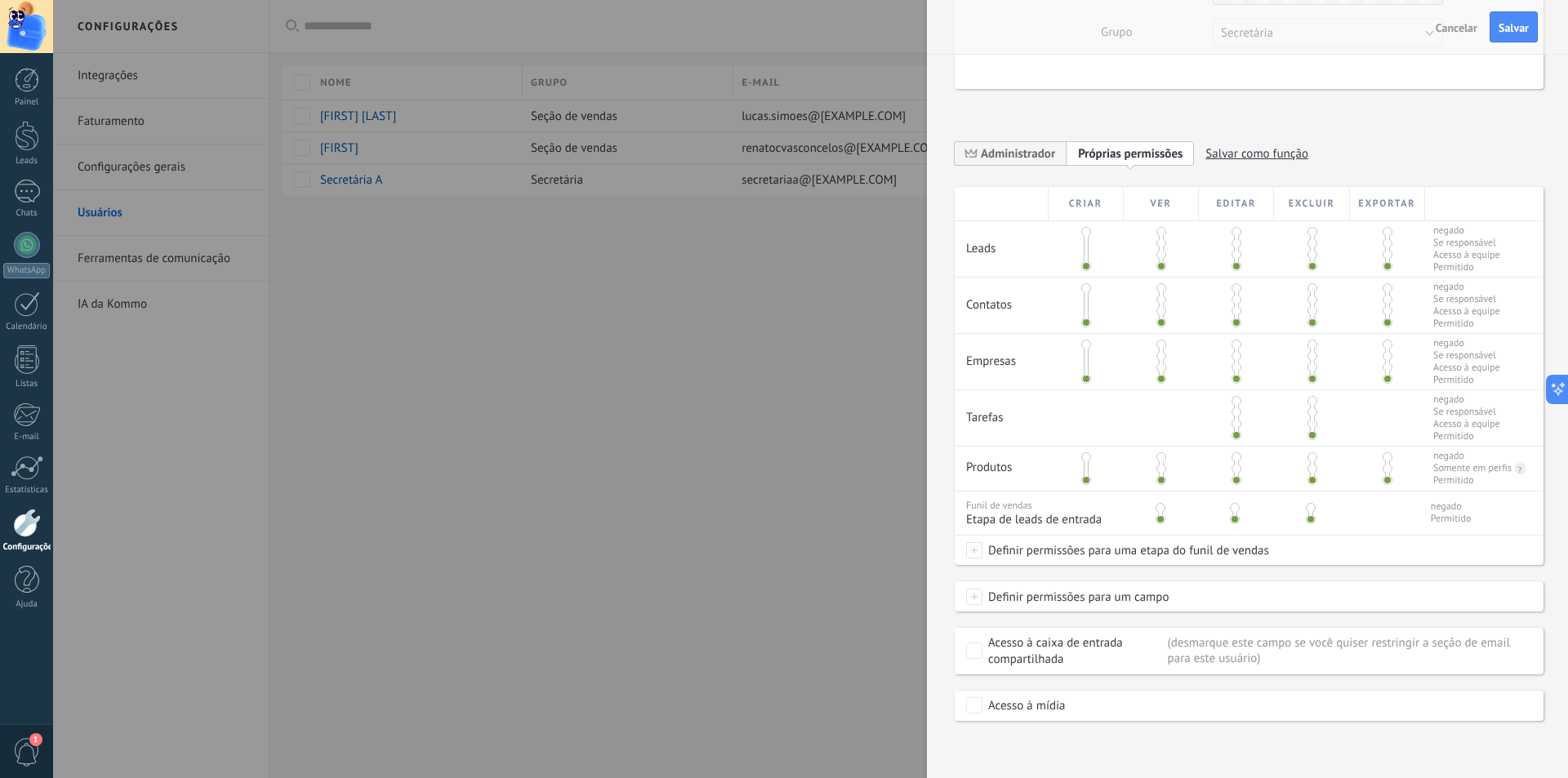 click on "Cancelar" at bounding box center [1456, 28] 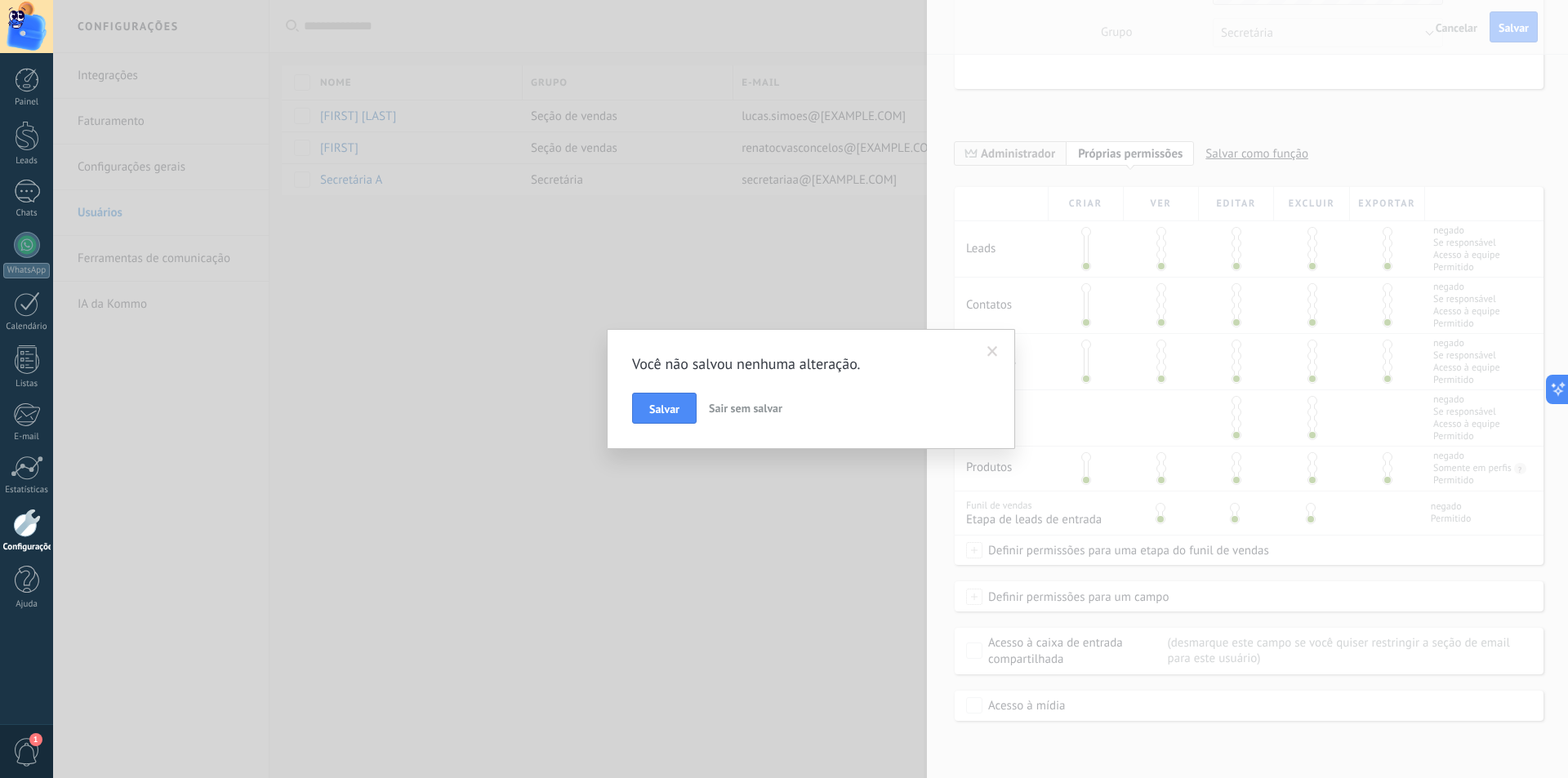 click on "Sair sem salvar" at bounding box center (746, 408) 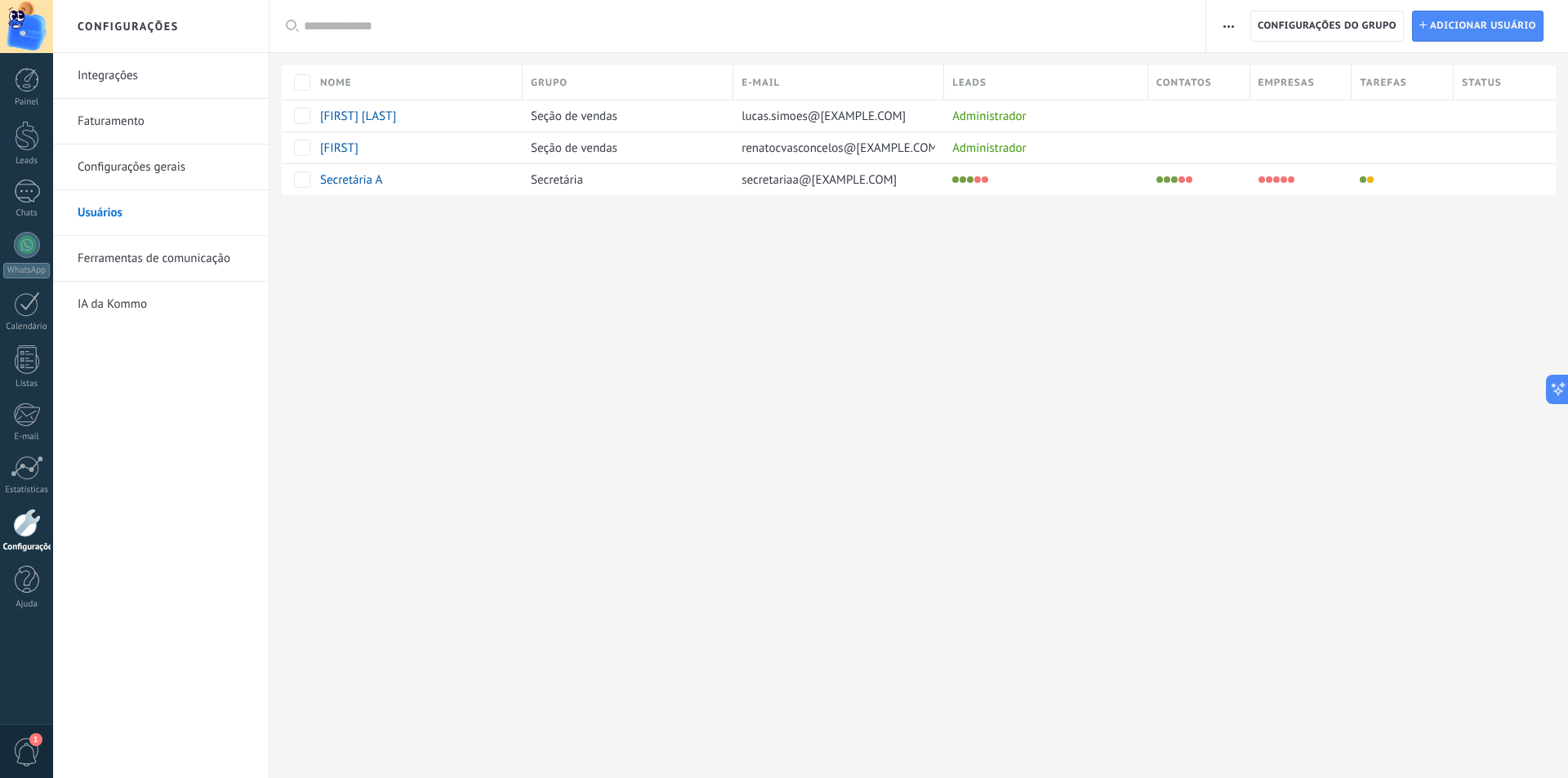 scroll, scrollTop: 0, scrollLeft: 0, axis: both 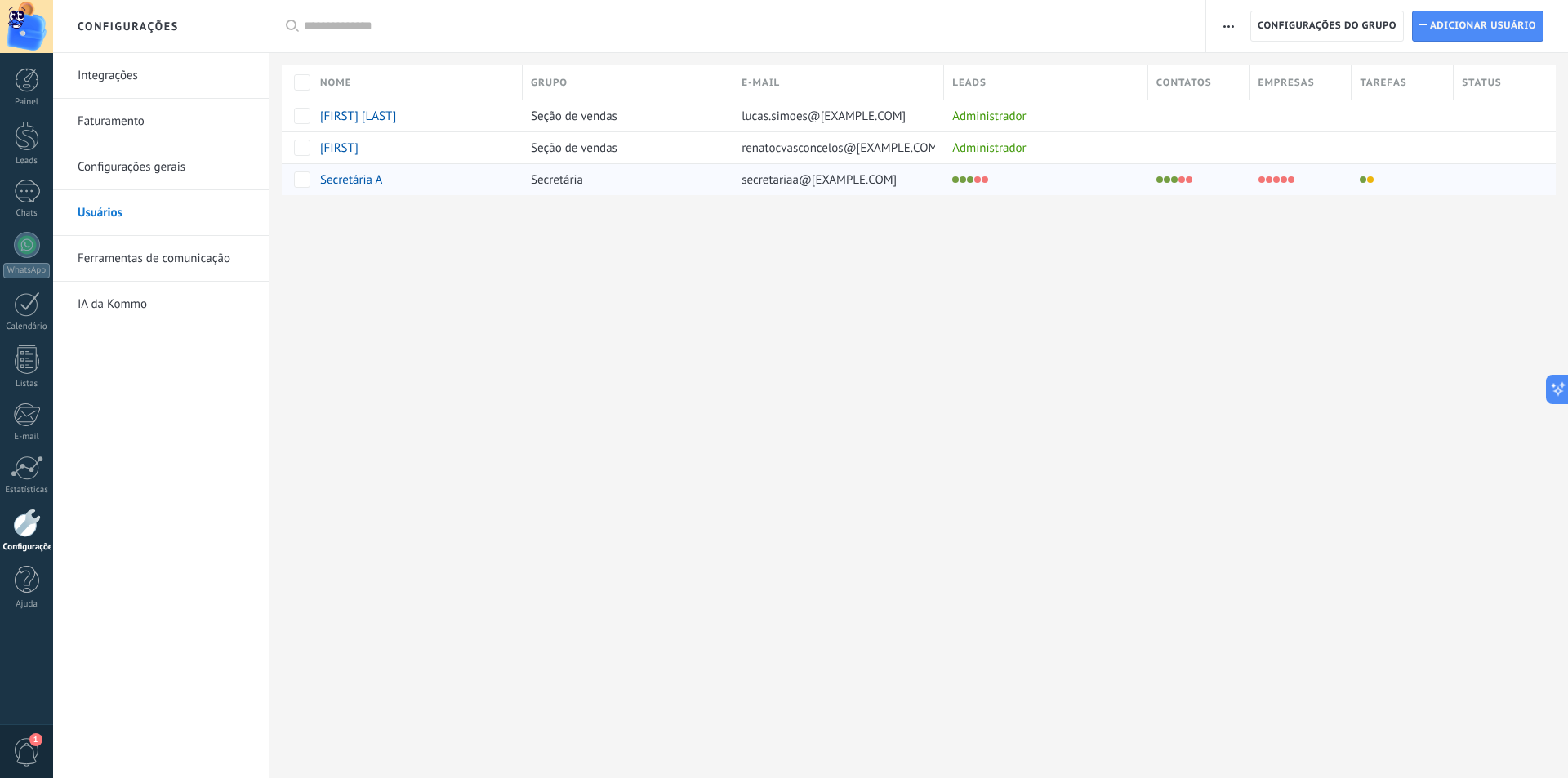 click on "[NAME]" at bounding box center (351, 180) 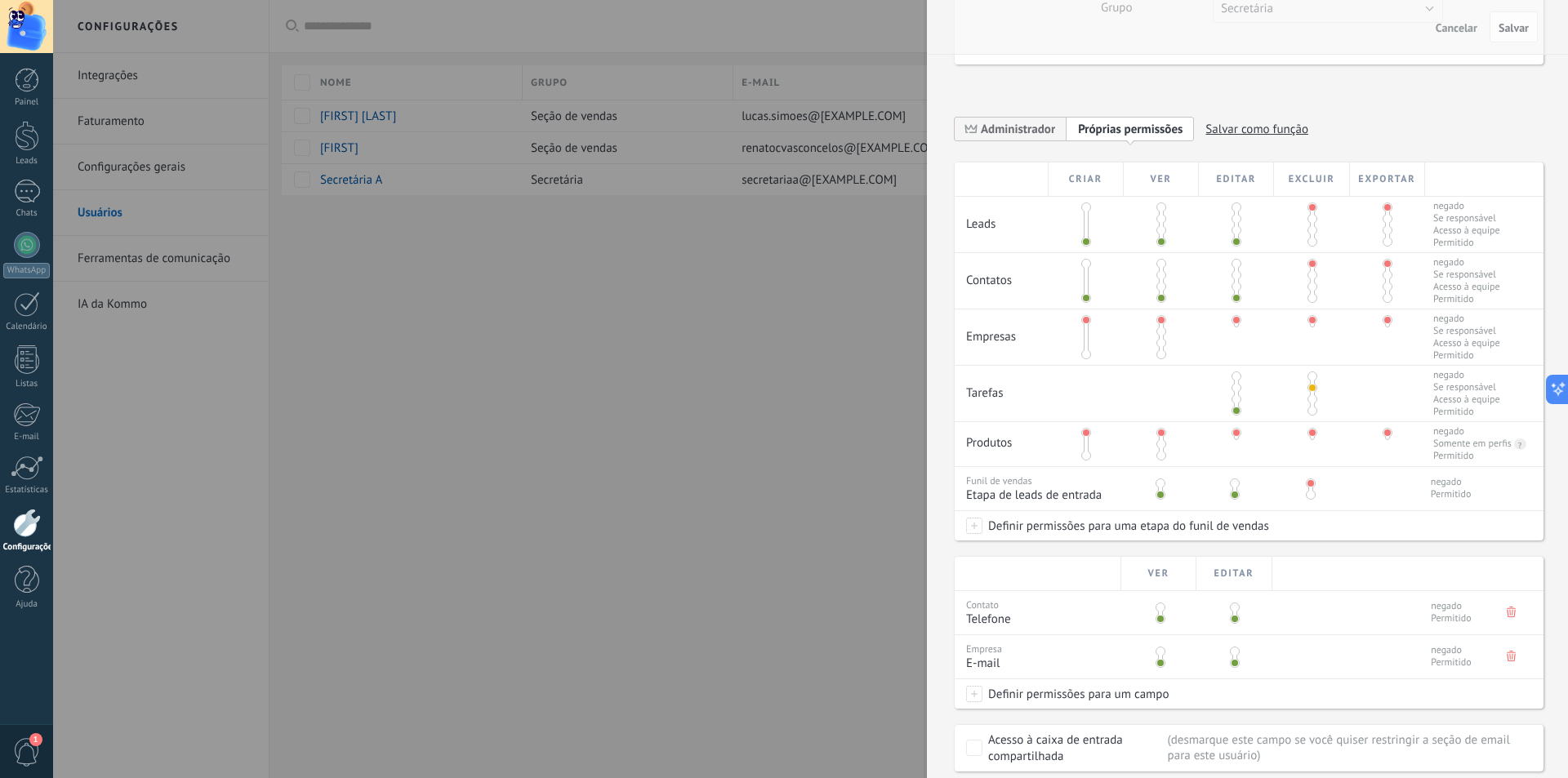 scroll, scrollTop: 327, scrollLeft: 0, axis: vertical 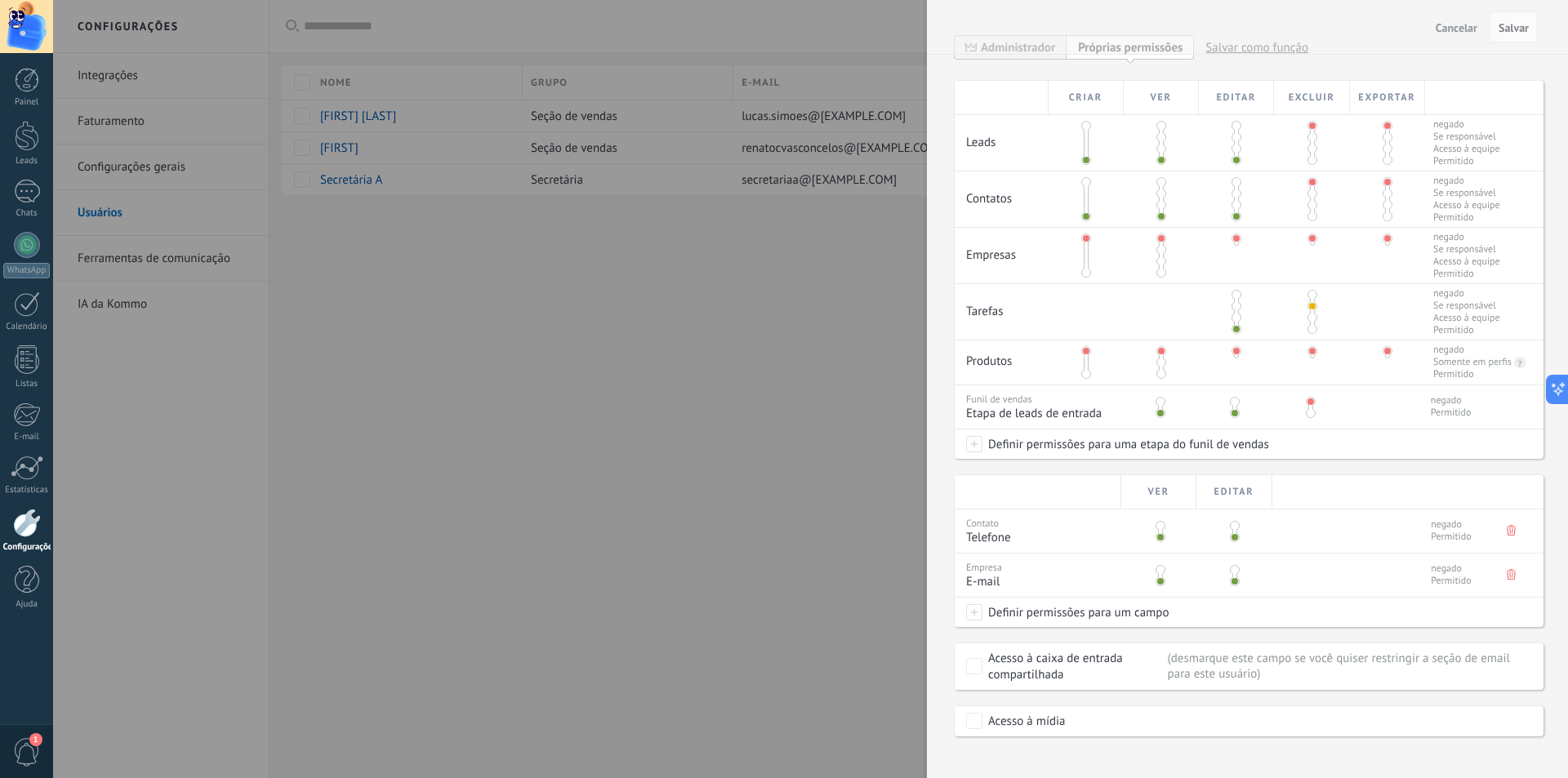 click on "[DEFINE_PERMISSIONS] for a [SALES_FUNNEL_STAGE]" at bounding box center [1125, 444] 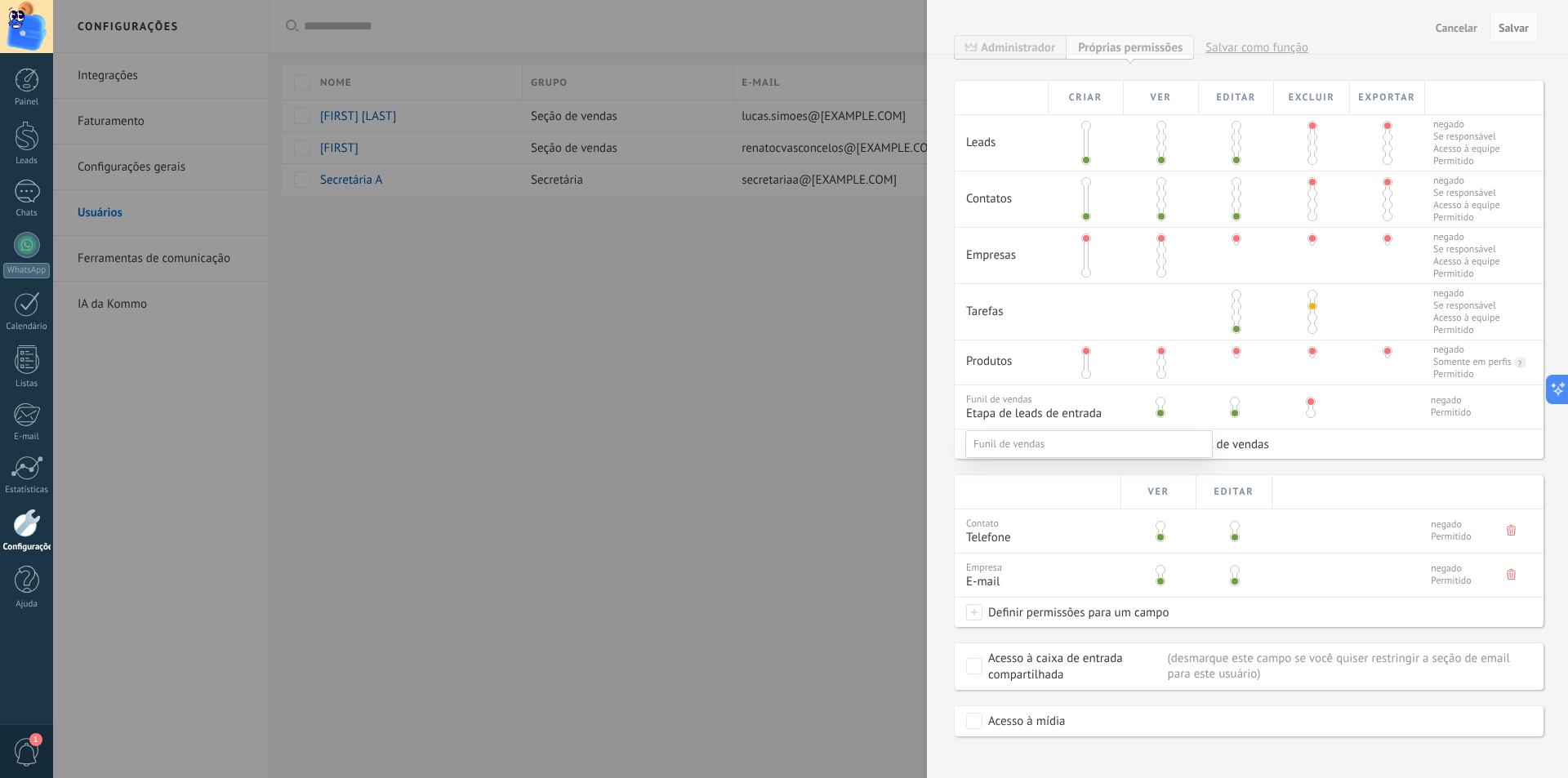 click on "Especialista designado" at bounding box center [0, 0] 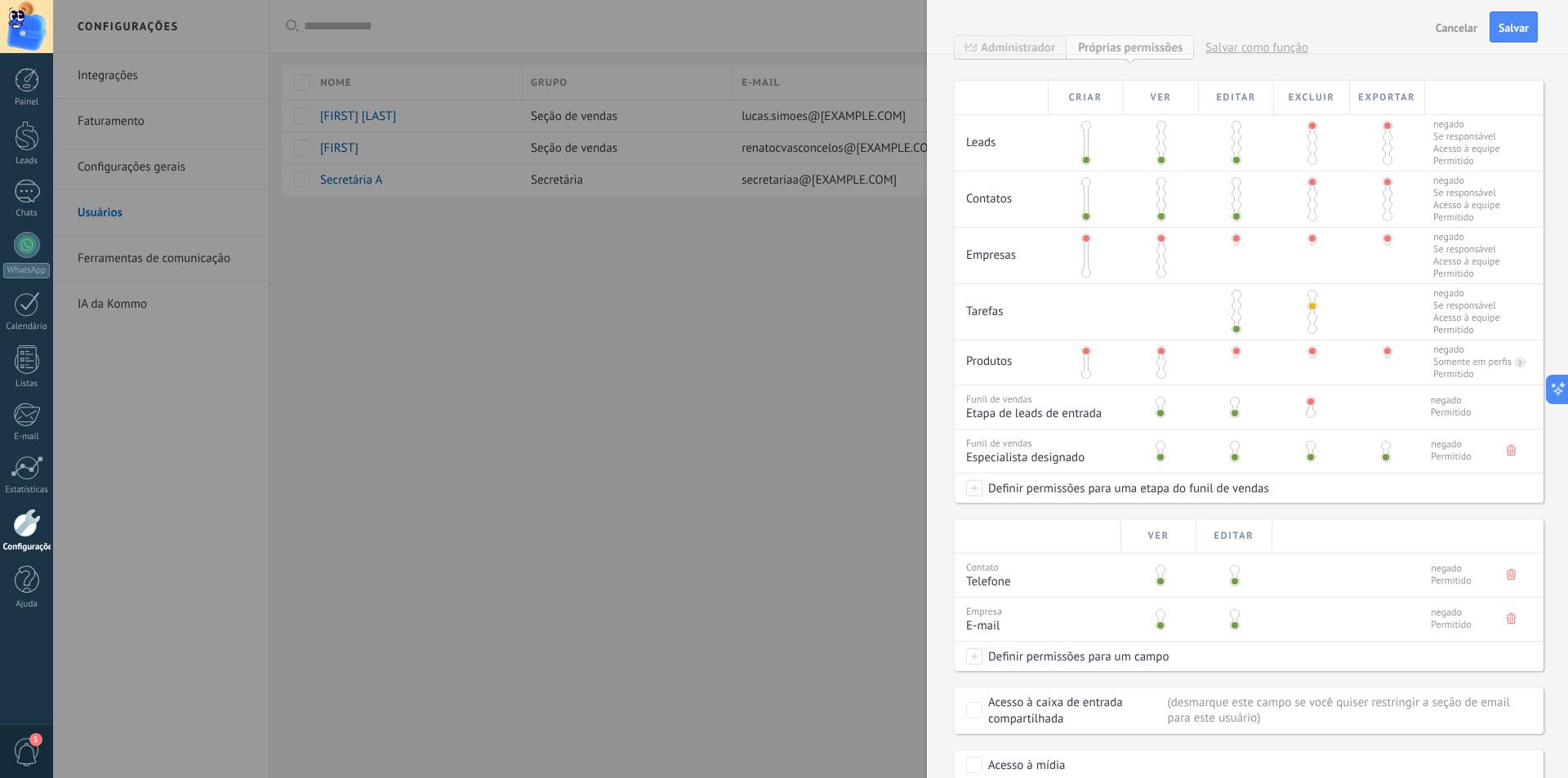 click at bounding box center [1511, 450] 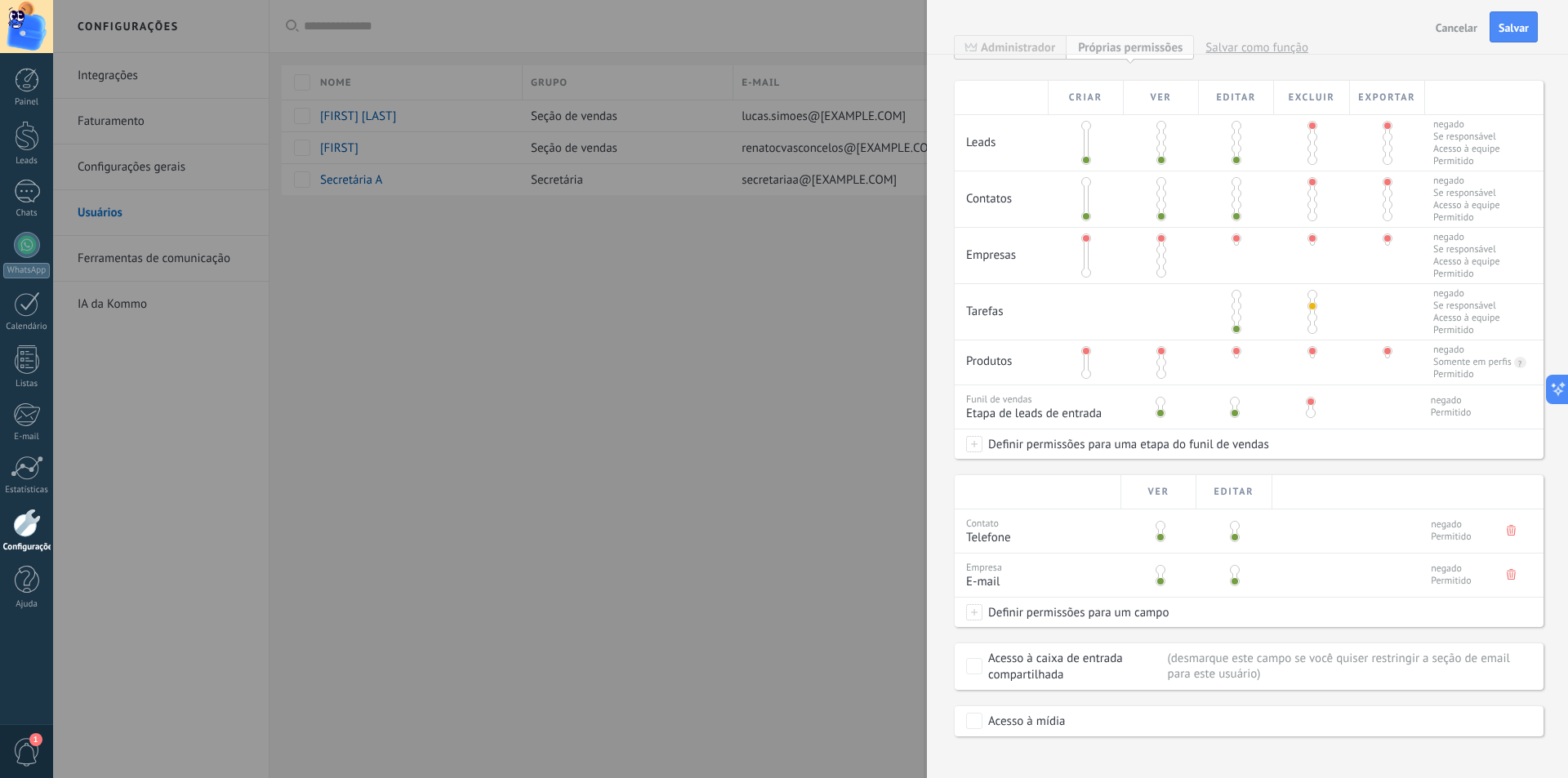 scroll, scrollTop: 342, scrollLeft: 0, axis: vertical 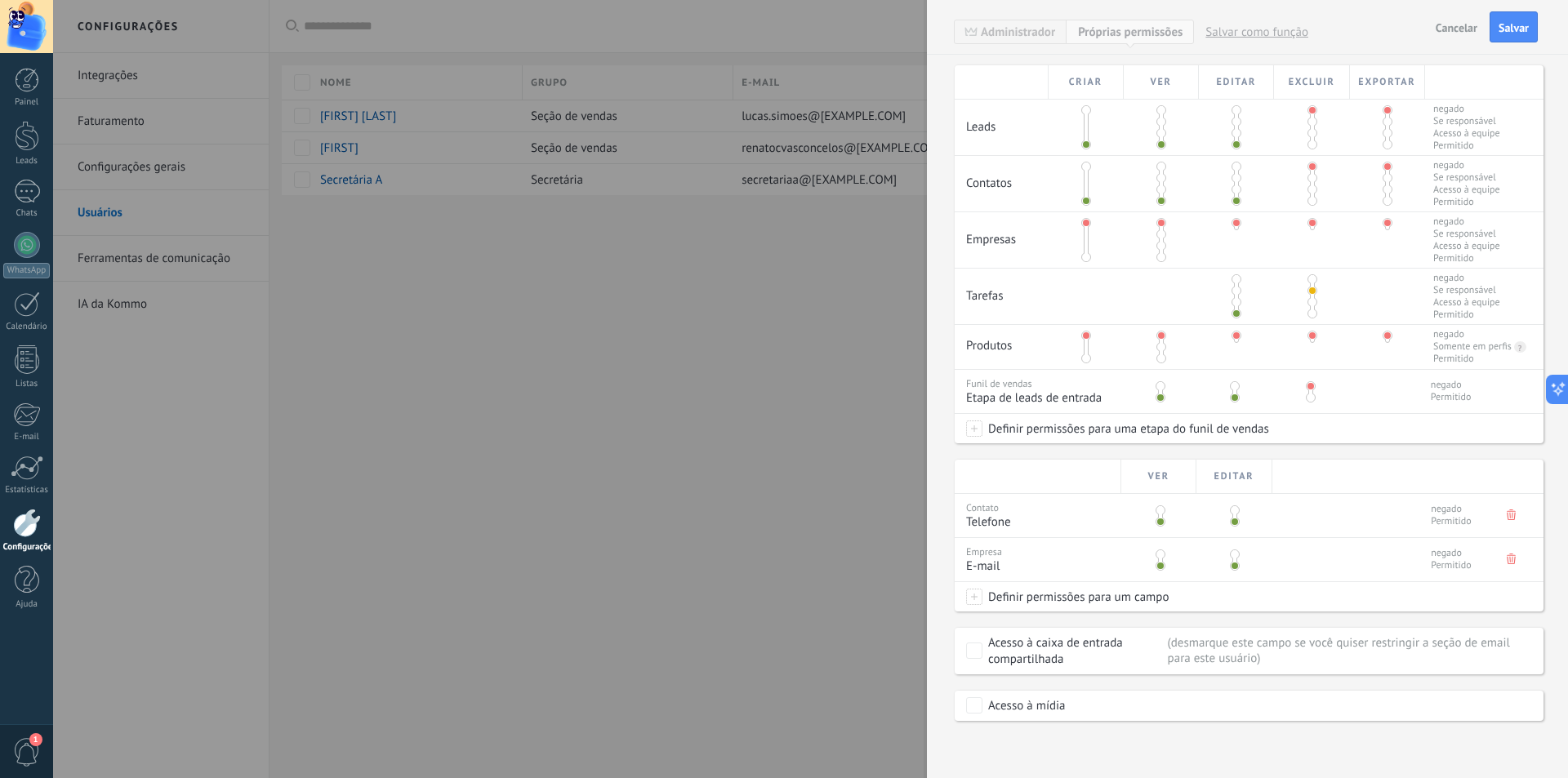 click on "[DEFINE_PERMISSIONS] for a [FIELD]" at bounding box center (1076, 597) 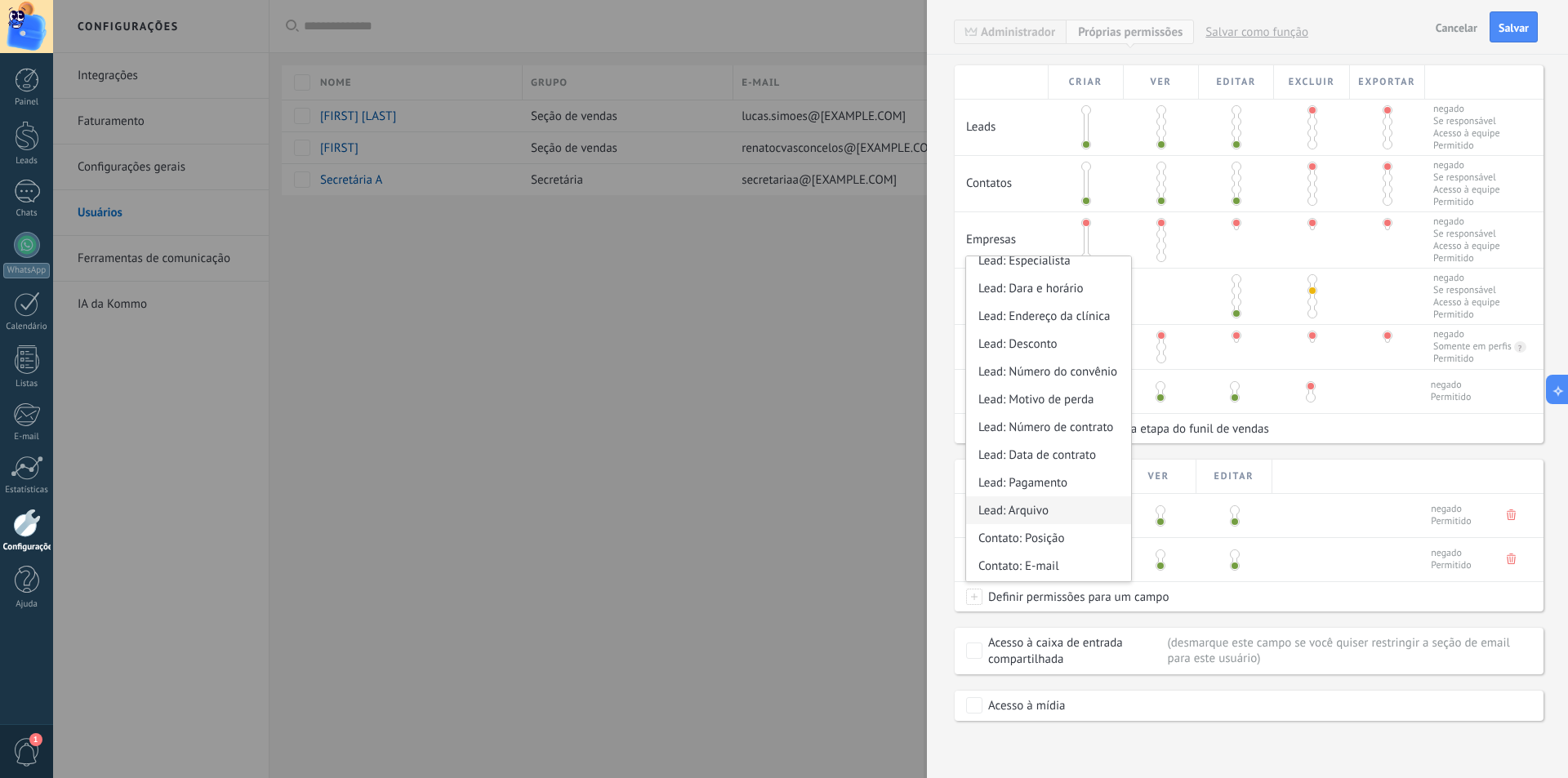 scroll, scrollTop: 0, scrollLeft: 0, axis: both 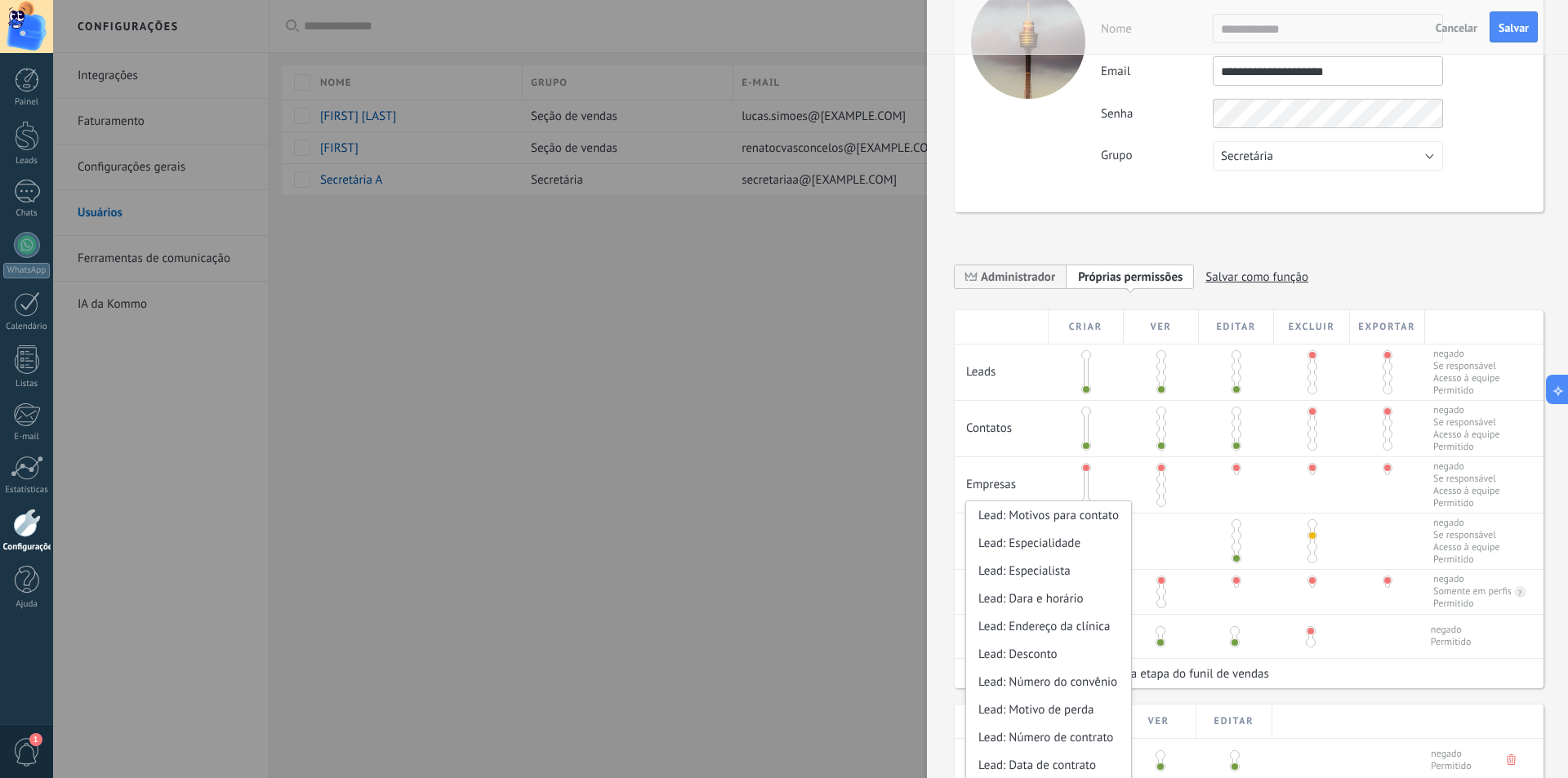 click at bounding box center (784, 389) 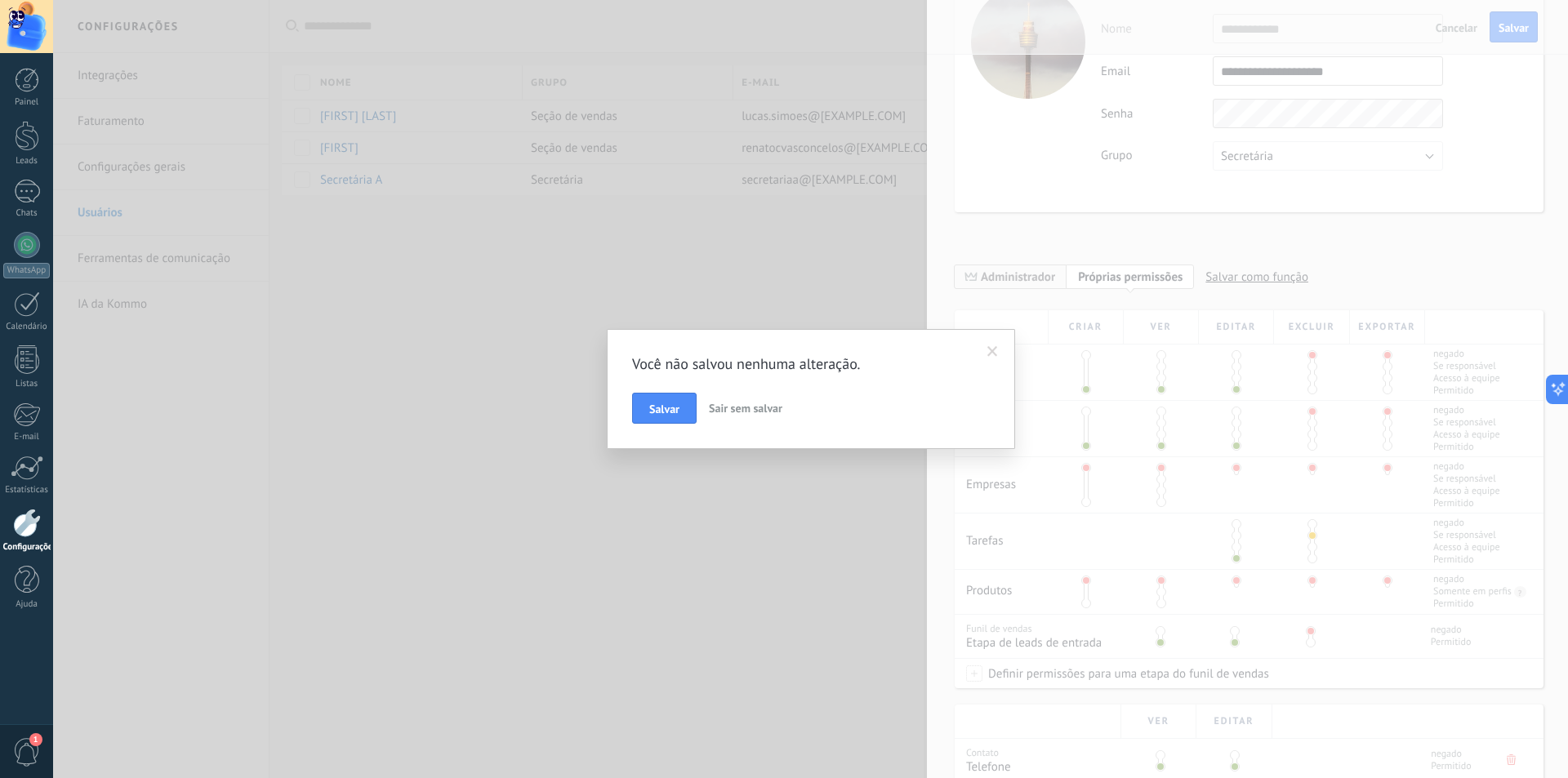 click on "Sair sem salvar" at bounding box center [746, 408] 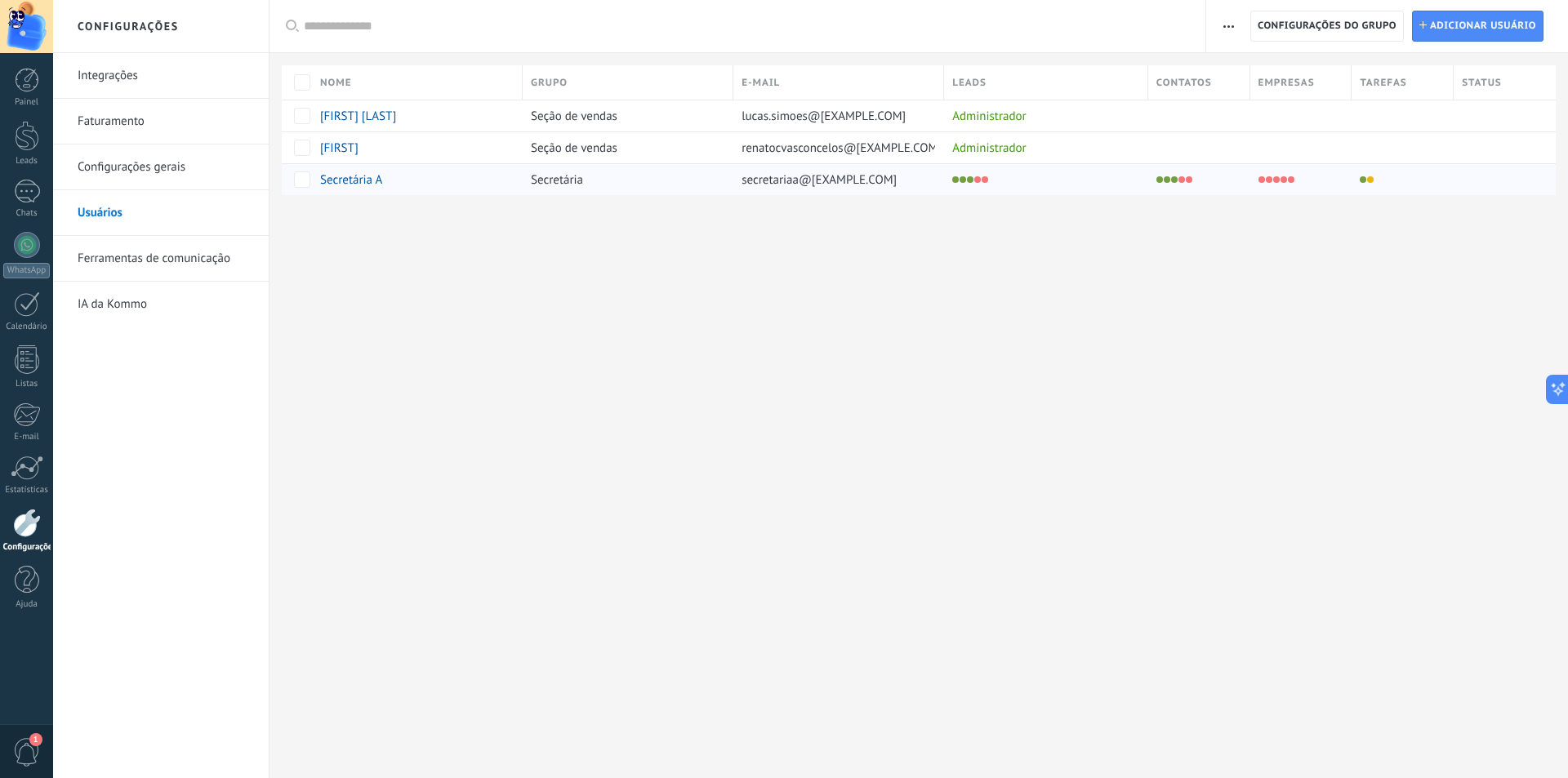click on "[NAME]" at bounding box center (351, 180) 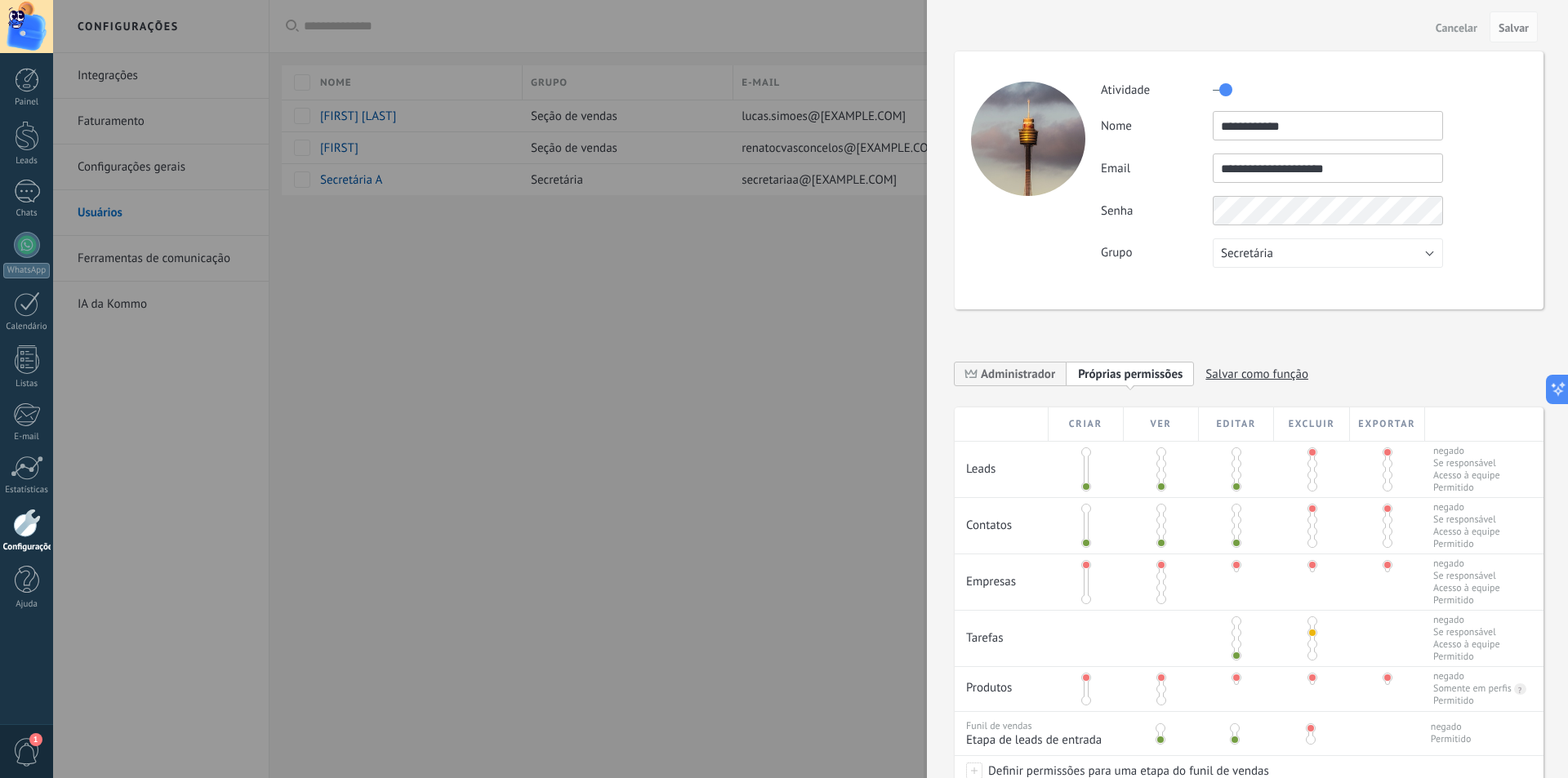 scroll, scrollTop: 342, scrollLeft: 0, axis: vertical 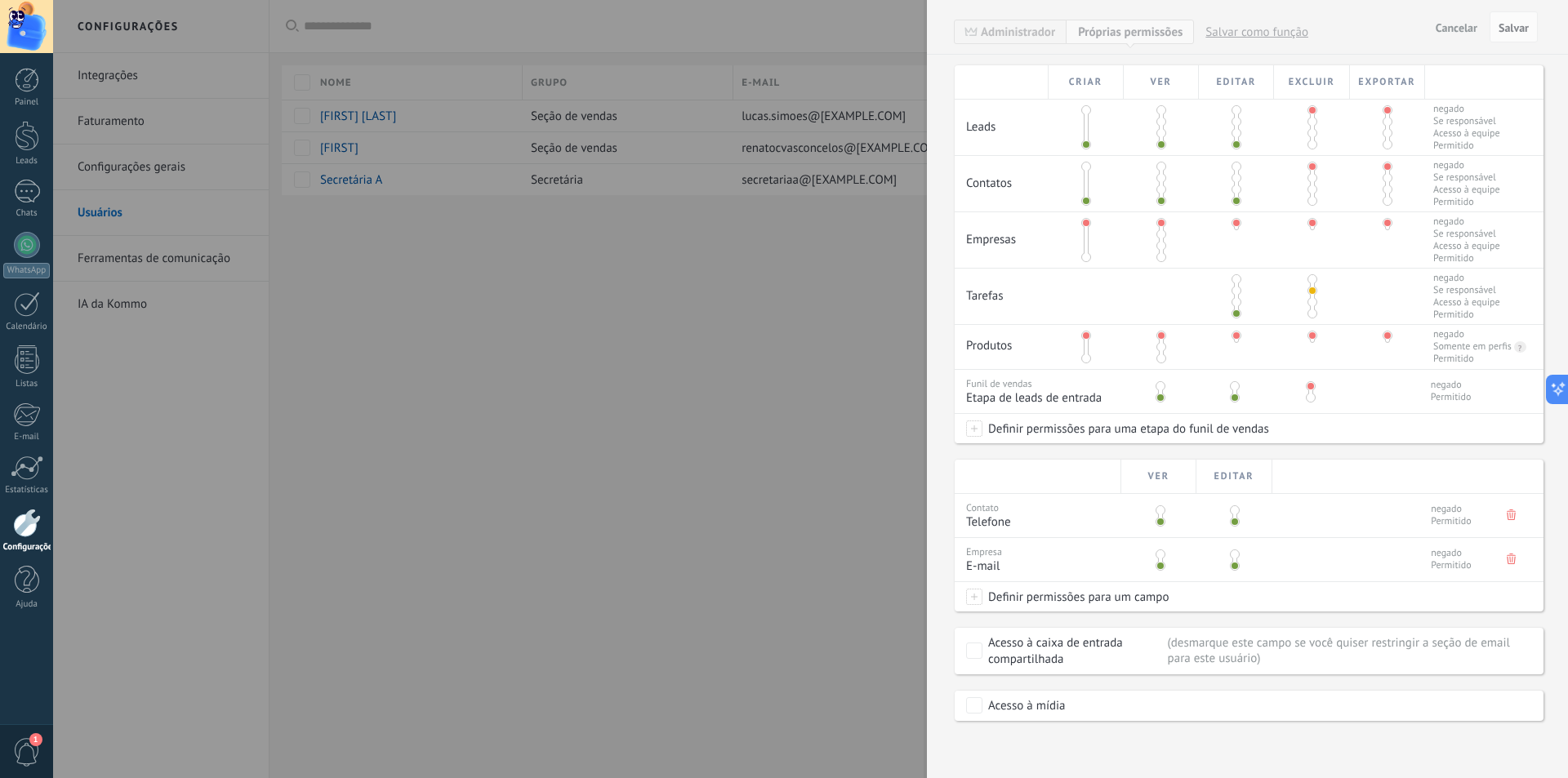 click on "[DEFINE_PERMISSIONS] for a [FIELD]" at bounding box center (1076, 597) 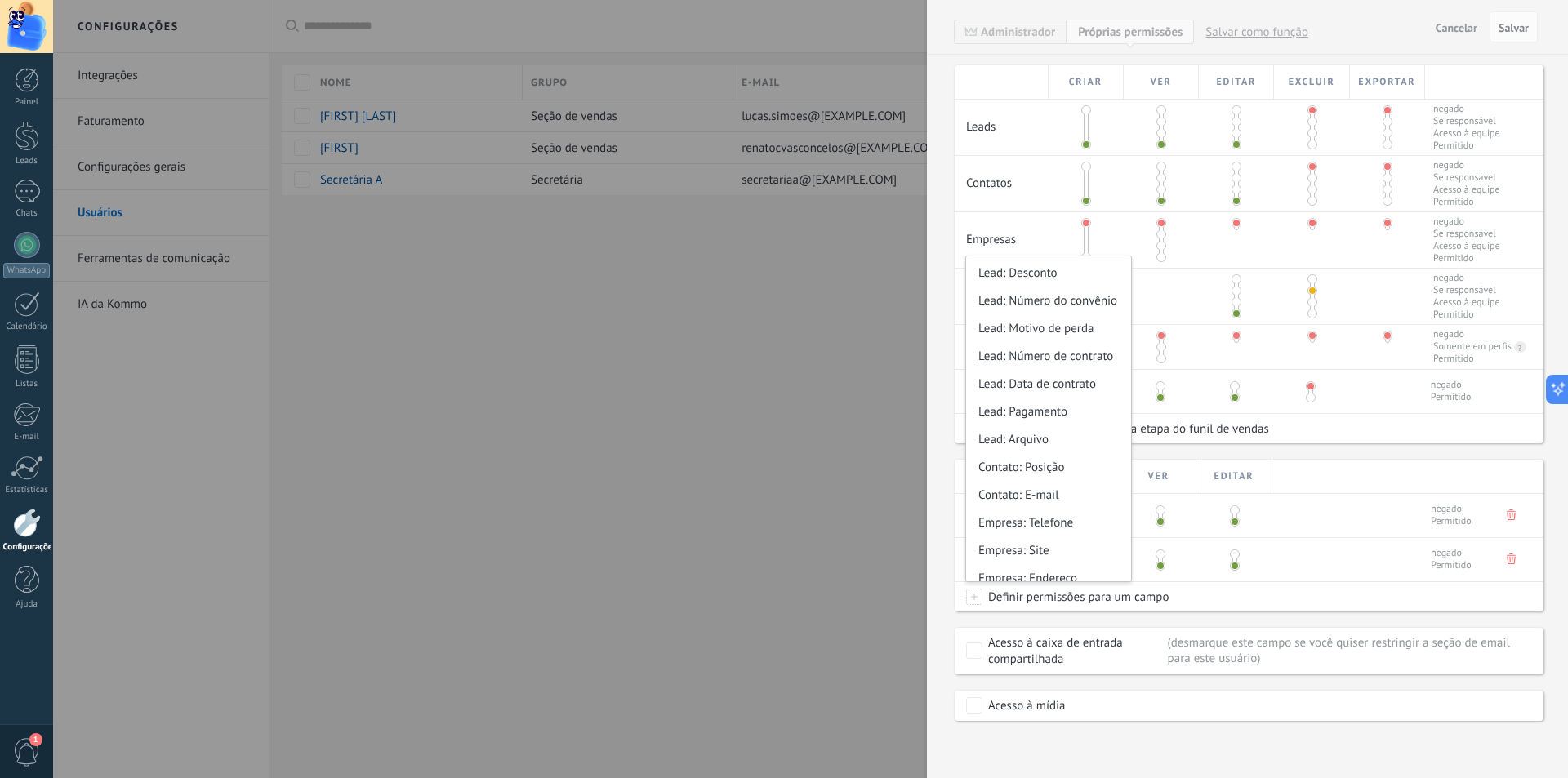 scroll, scrollTop: 147, scrollLeft: 0, axis: vertical 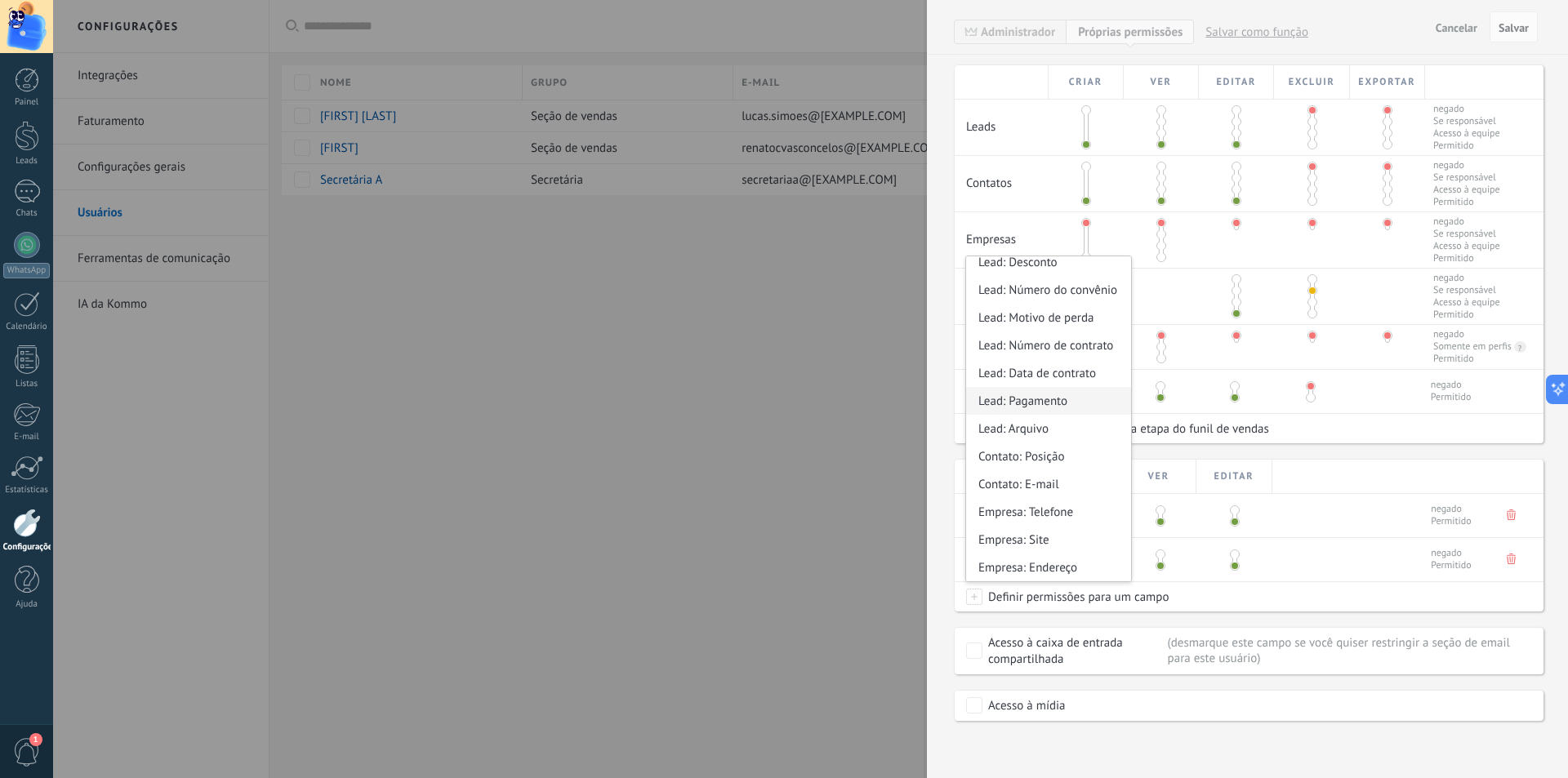 click on "Lead: Pagamento" at bounding box center (1049, 401) 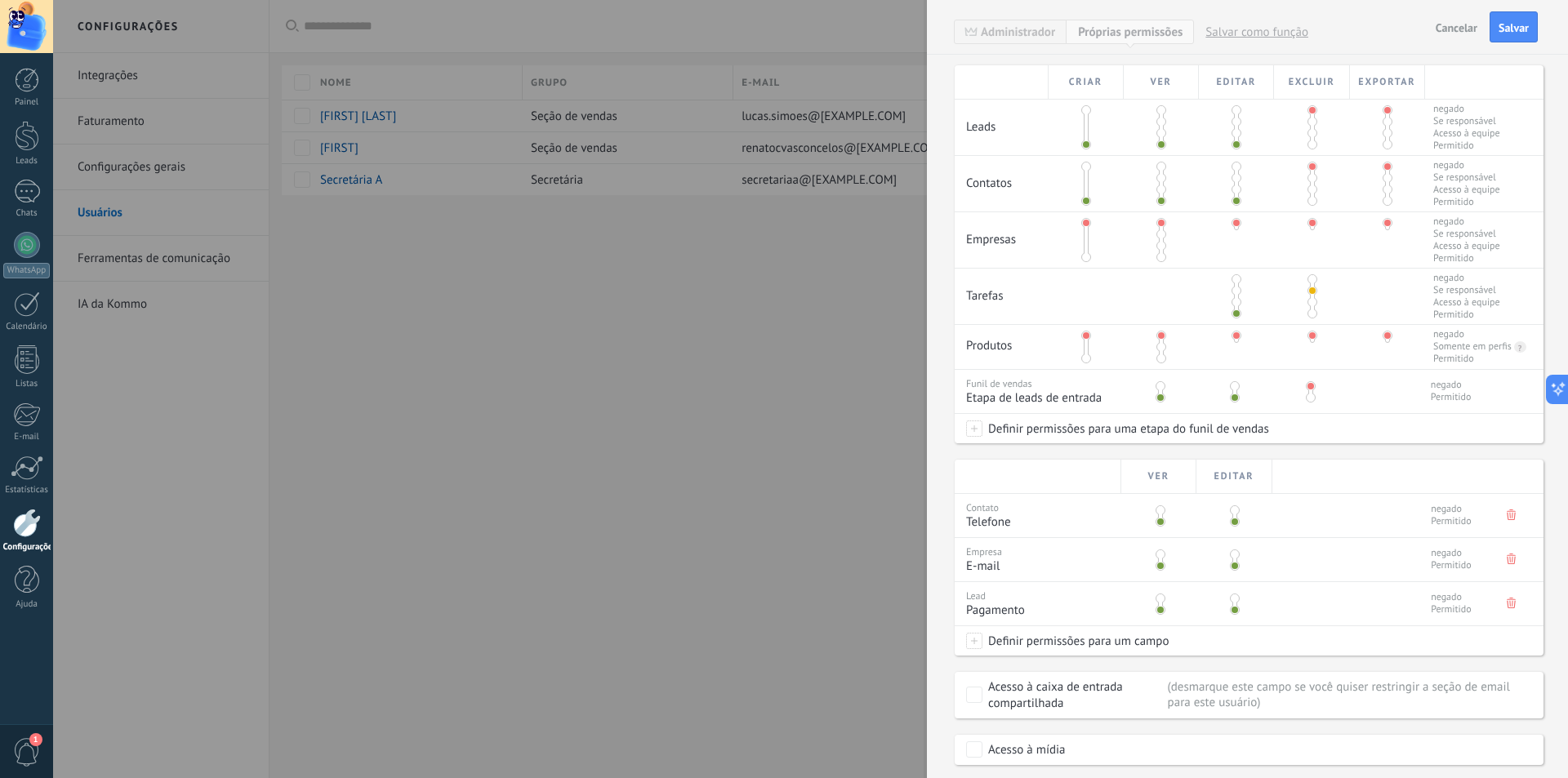 click at bounding box center (1511, 516) 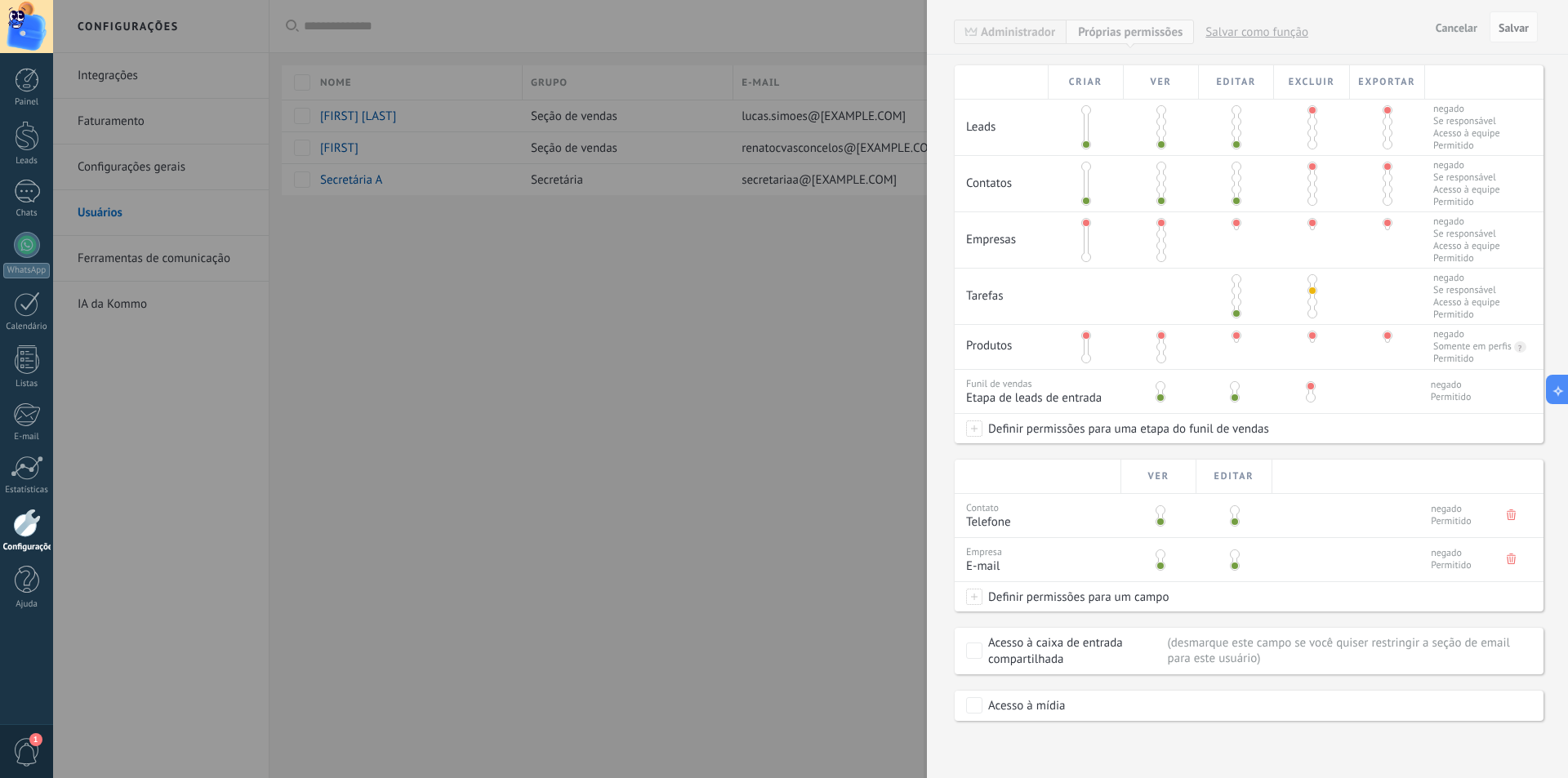 click on "Cancelar" at bounding box center (1456, 28) 